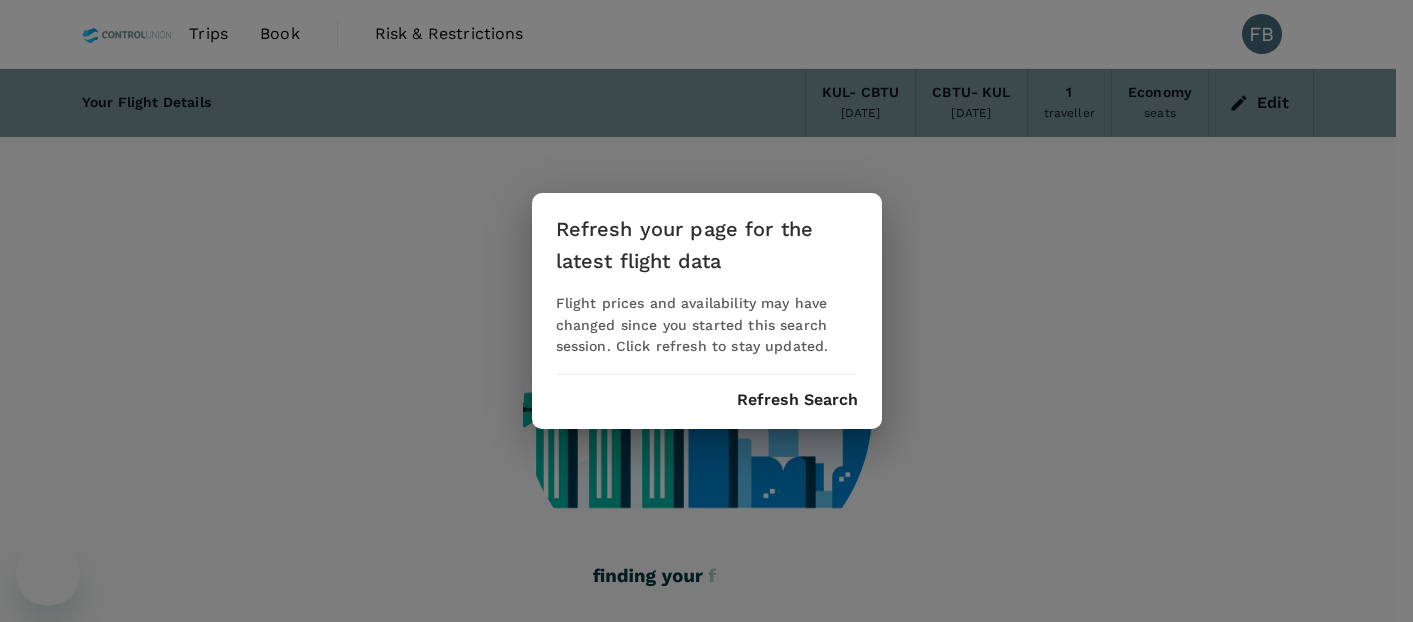 scroll, scrollTop: 122, scrollLeft: 0, axis: vertical 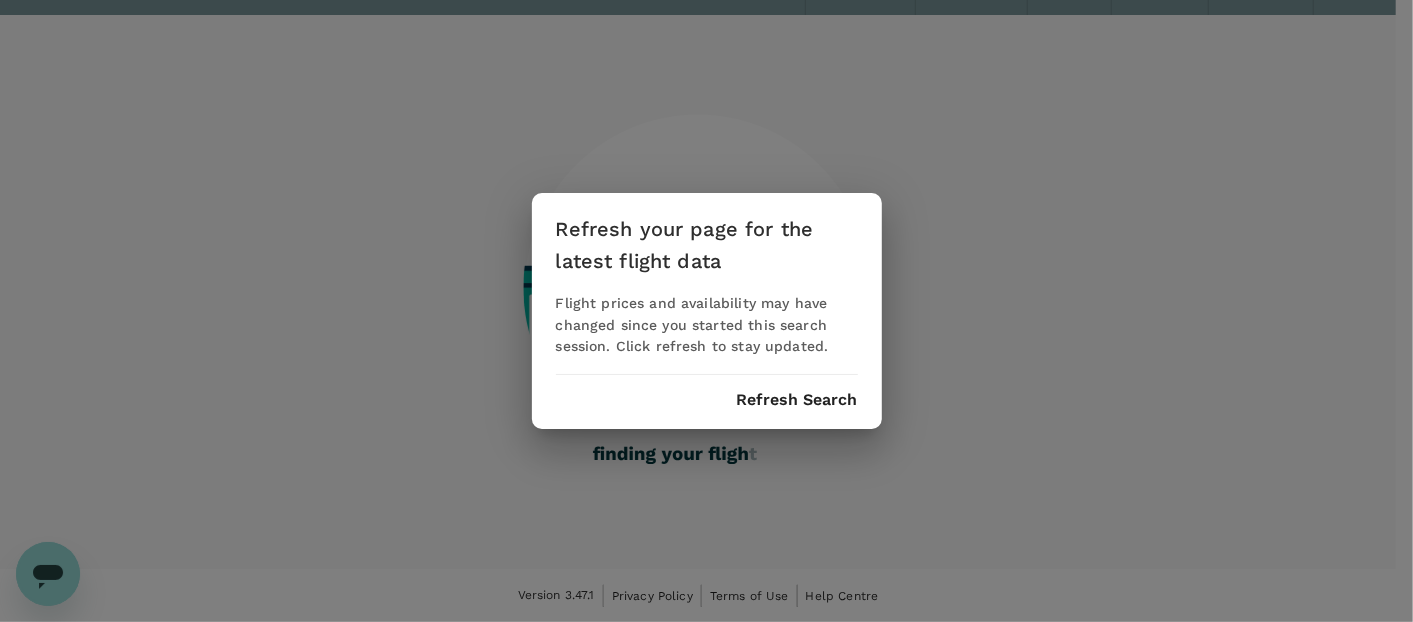 click on "Refresh your page for the latest flight data Flight prices and availability may have changed since you started this search session. Click refresh to stay updated. Refresh Search" at bounding box center [707, 311] 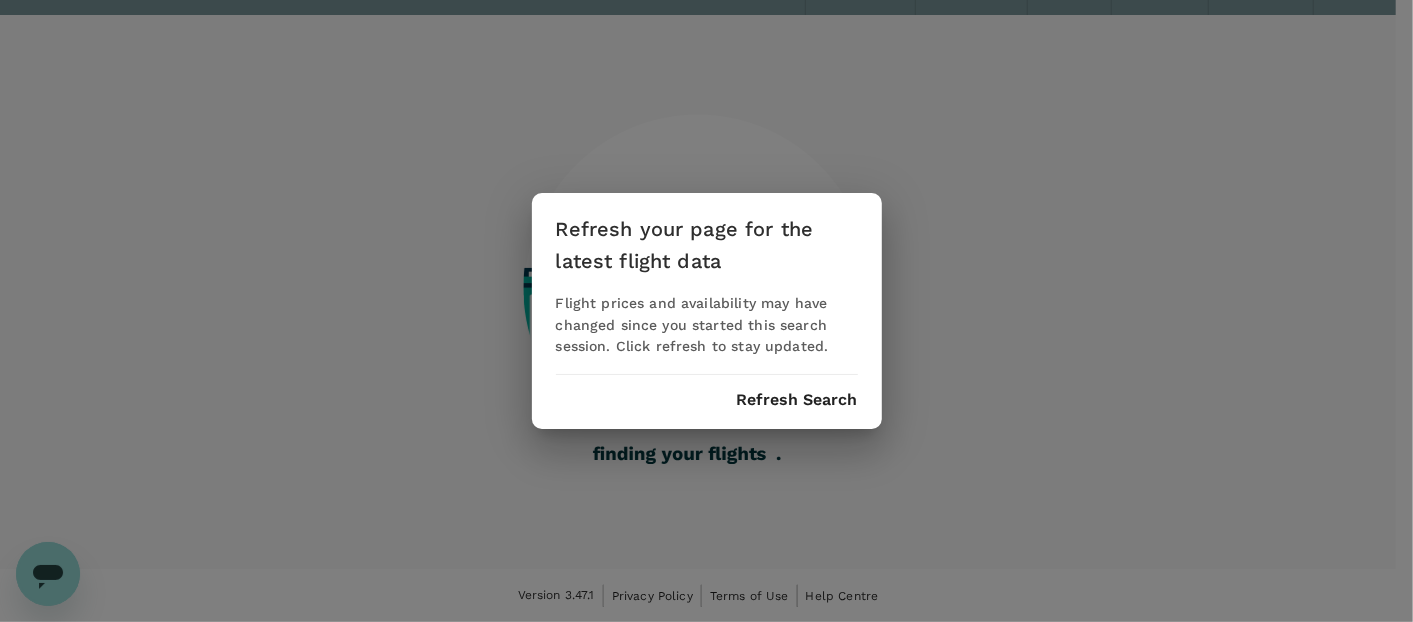 click on "Refresh Search" at bounding box center [797, 400] 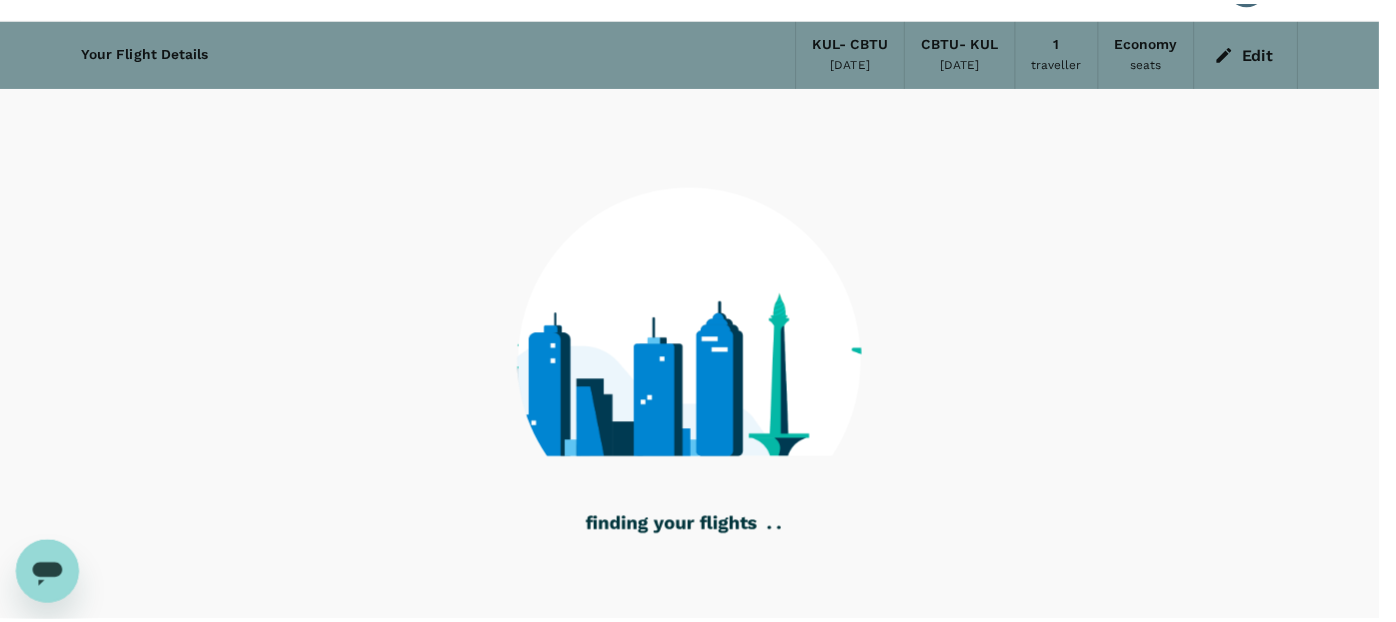 scroll, scrollTop: 0, scrollLeft: 0, axis: both 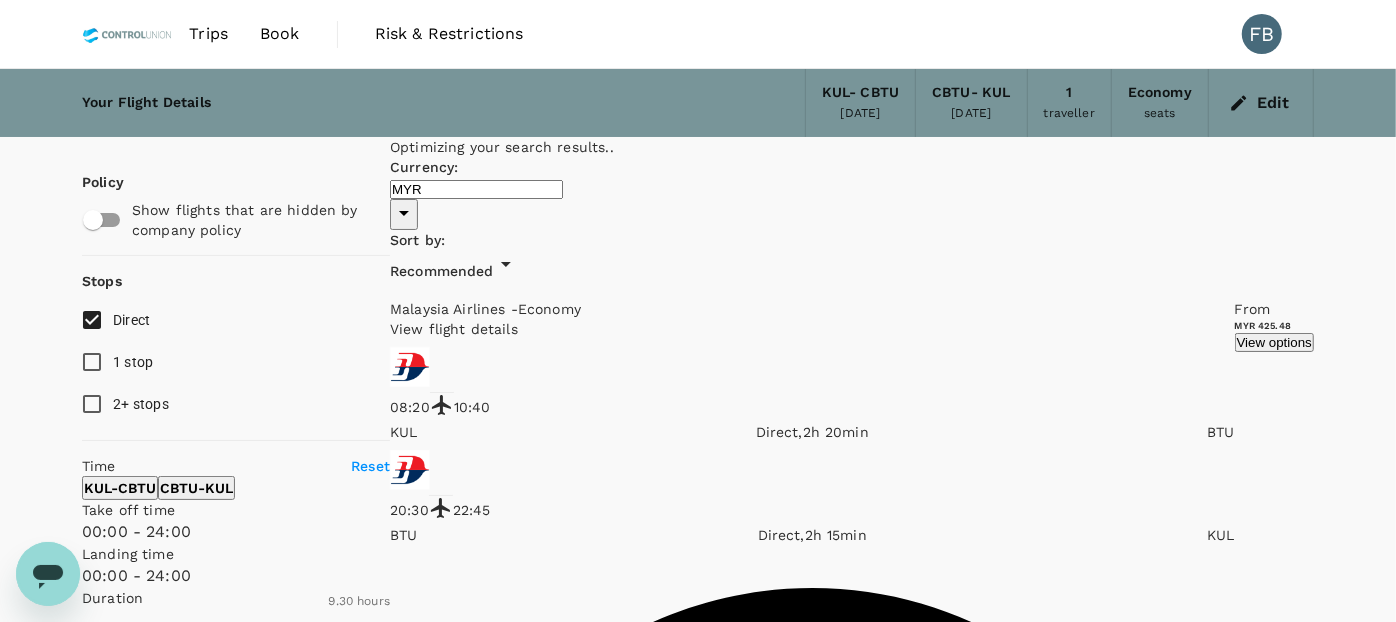 type on "1505" 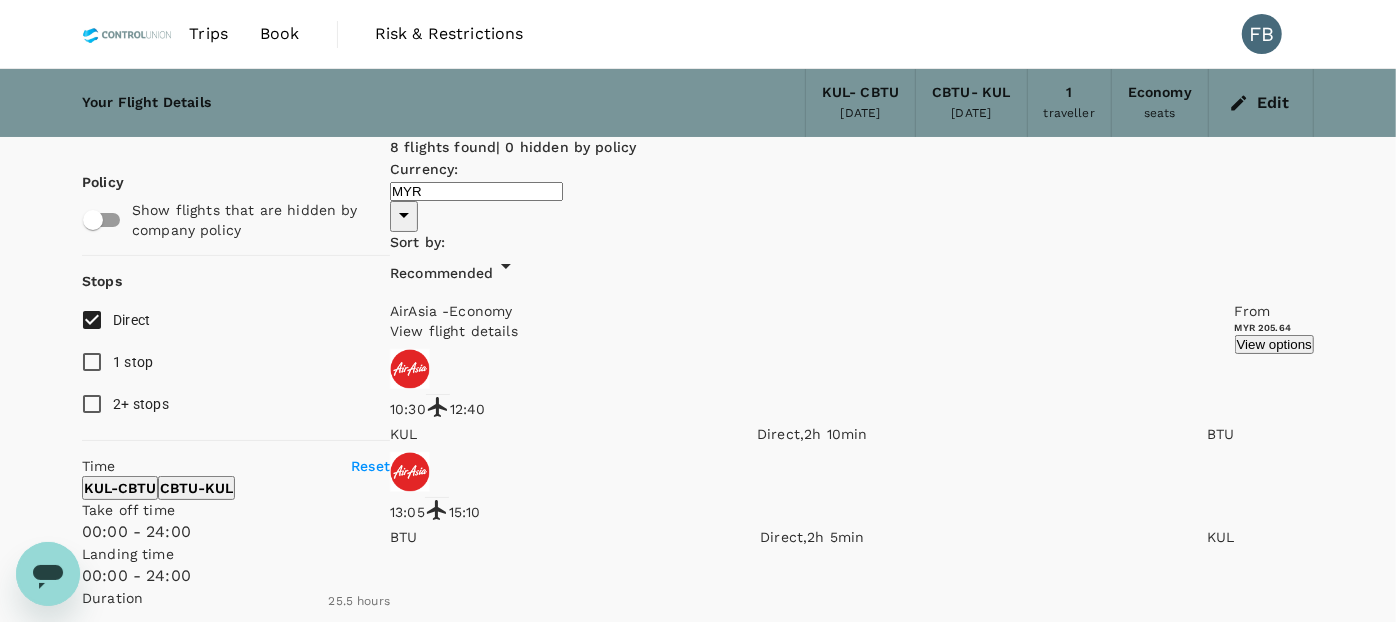 click on "View options" at bounding box center (1274, 344) 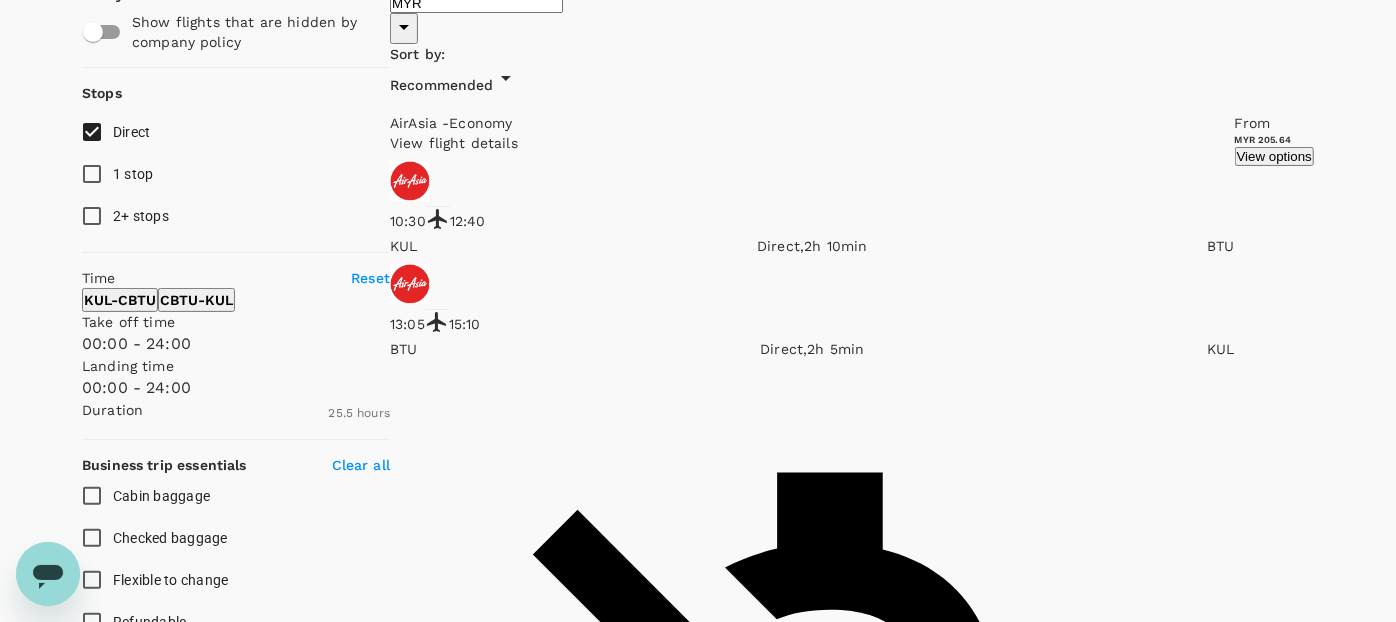 scroll, scrollTop: 211, scrollLeft: 0, axis: vertical 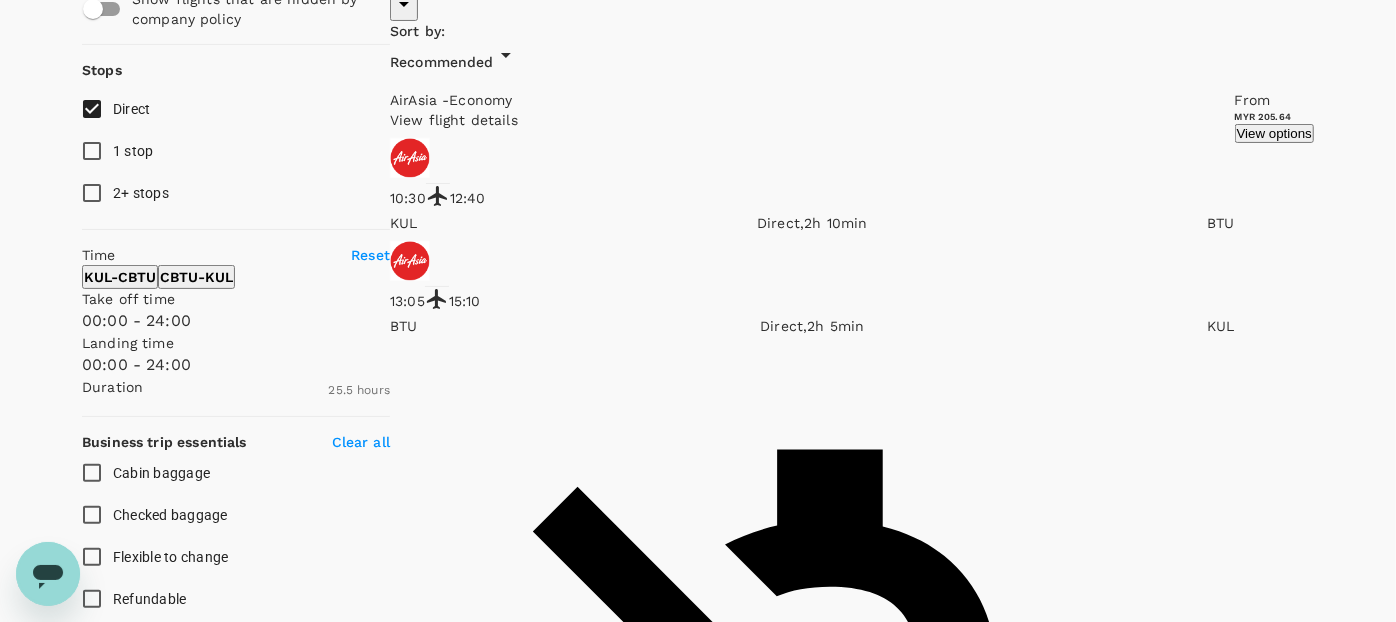 click 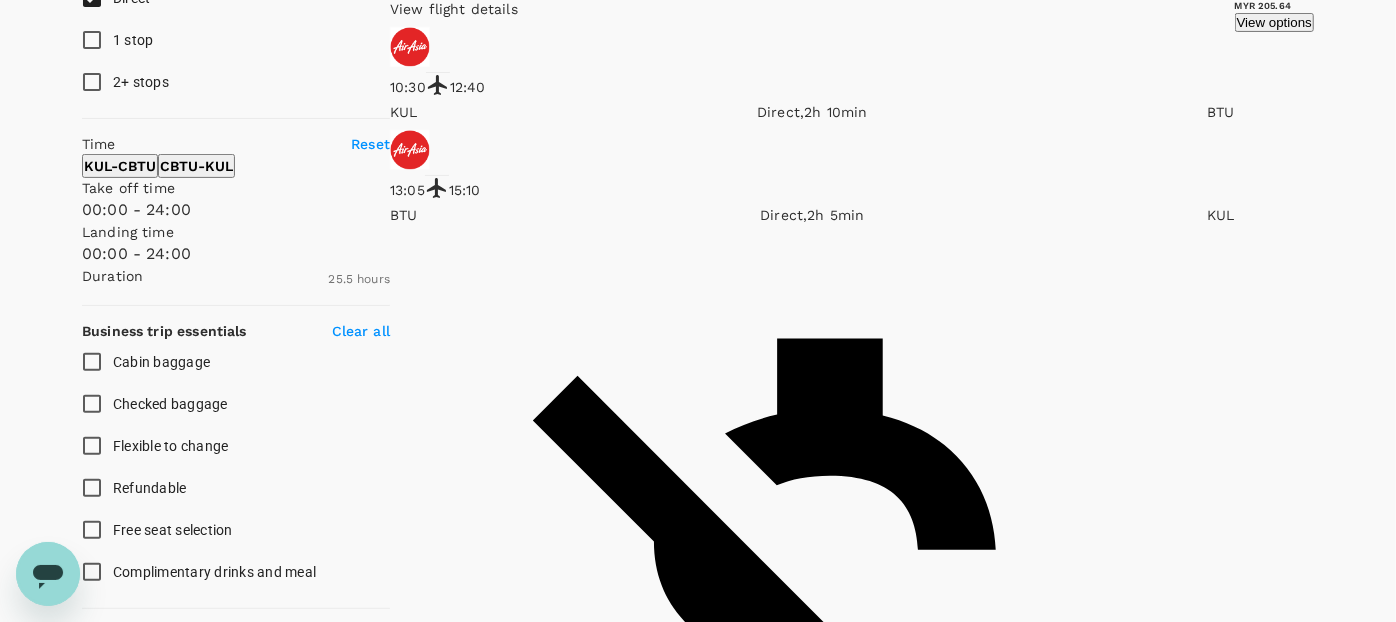 click 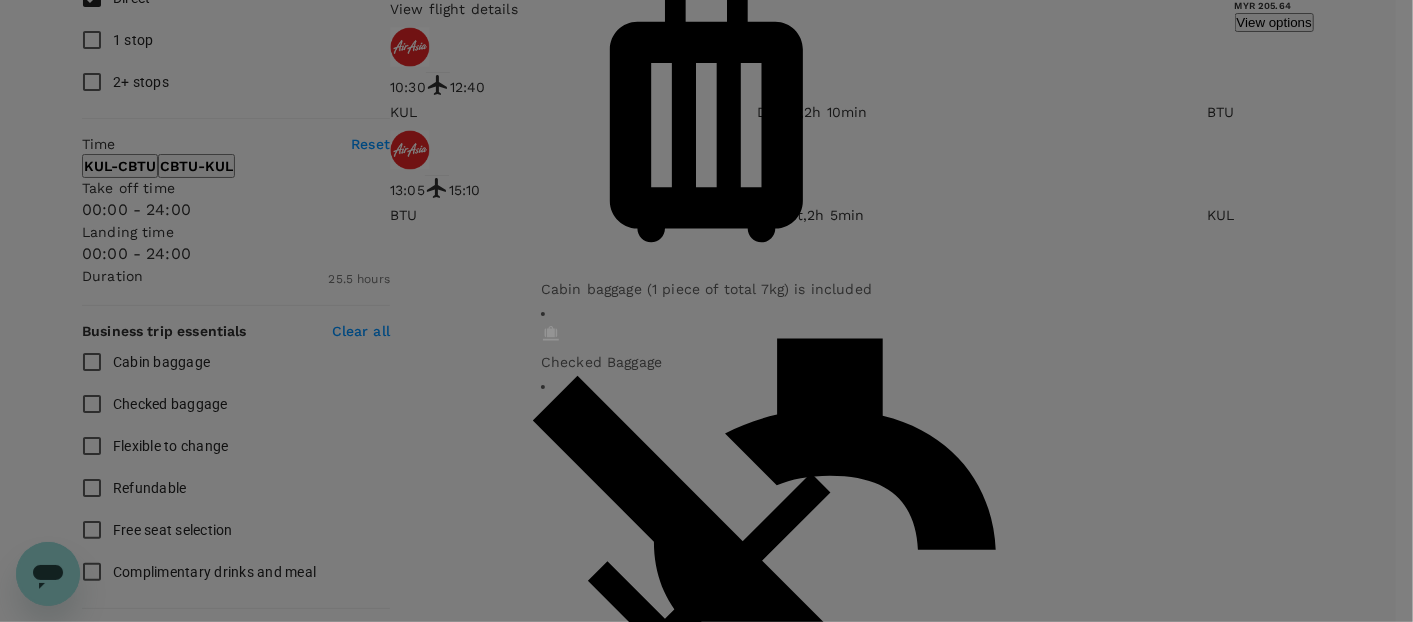 click 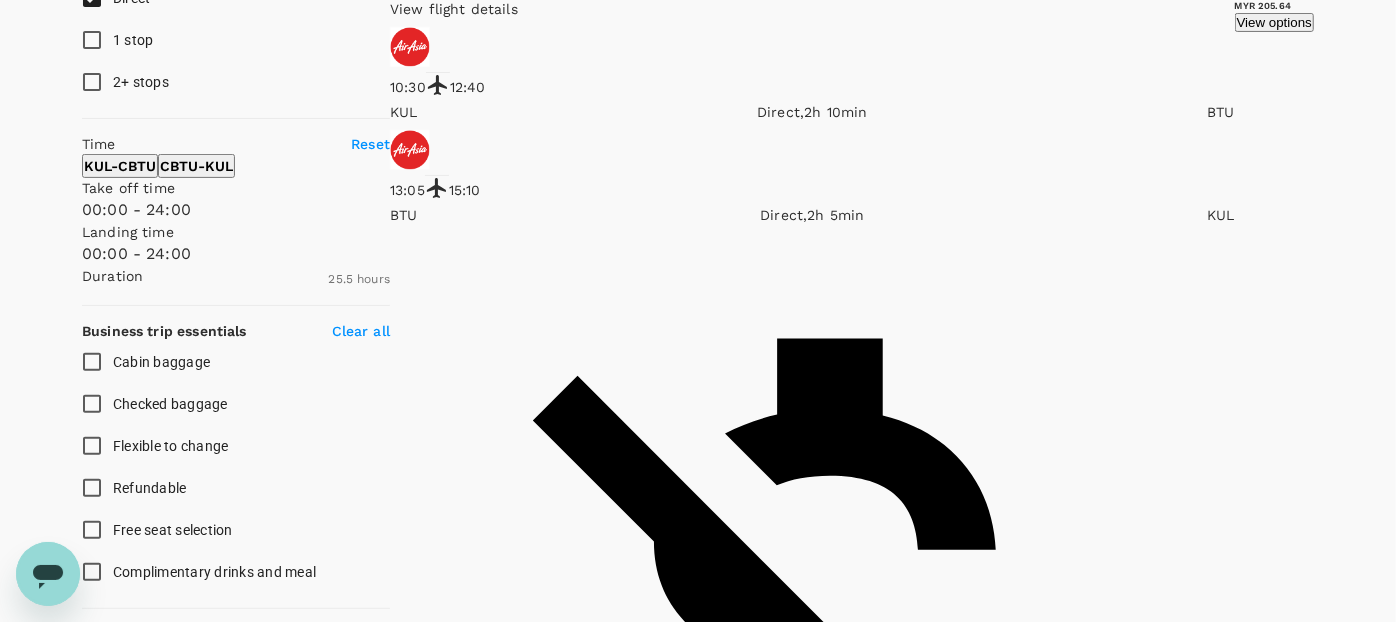 click on "MYR 359.32" at bounding box center (1245, 2370) 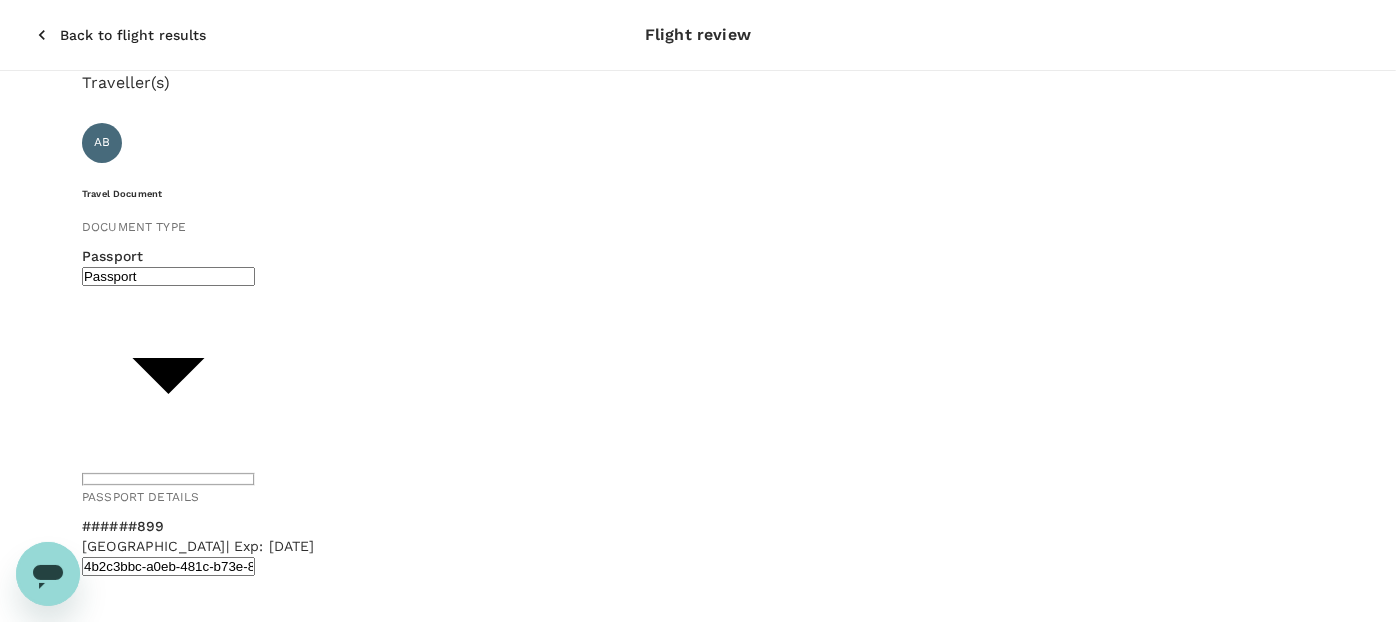scroll, scrollTop: 111, scrollLeft: 0, axis: vertical 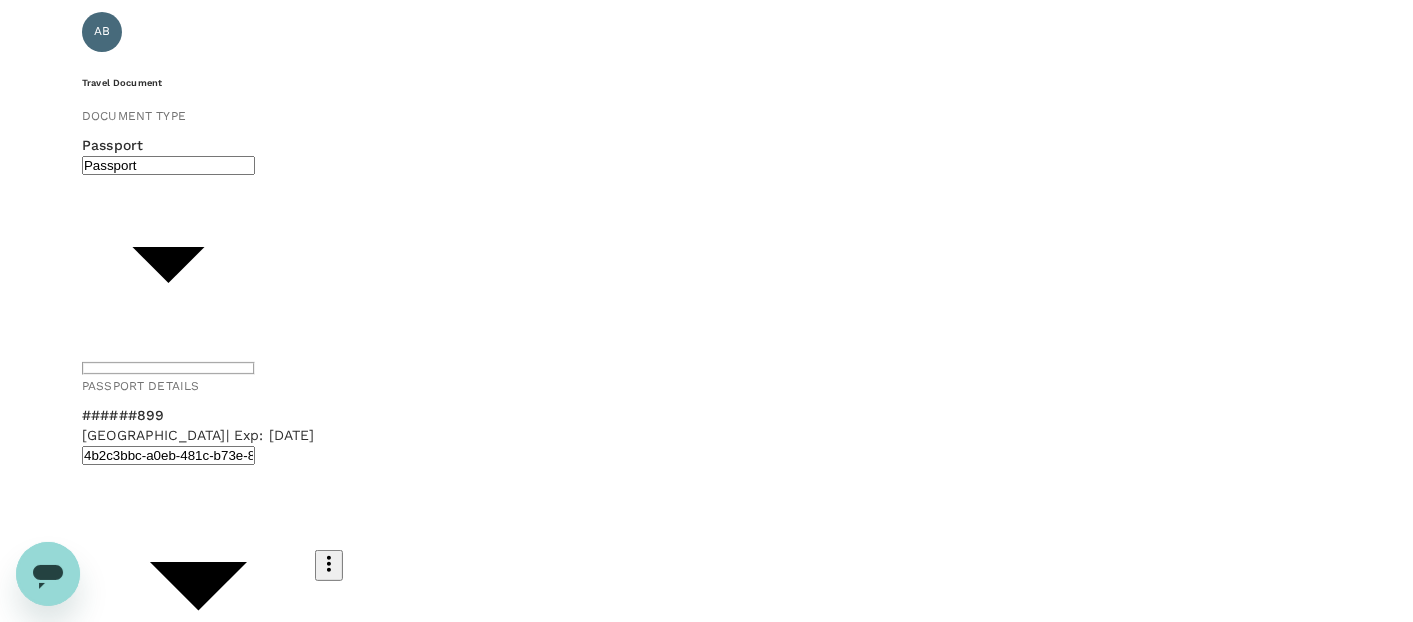 click on "Back to flight results Flight review Traveller(s) Traveller   1 : AB Aqilah Nabihah   Binti Anuar Travel Document Document type Passport Passport ​ Passport details ######899 [GEOGRAPHIC_DATA]  | Exp:   [DATE] 4b2c3bbc-a0eb-481c-b73e-82eb158b530f ​ Visa Not required Visa is not required to enter this destination Loyalty programs No loyalty programme found Add new Add ons Baggage Seat KUL  -  BTU BTU  -  KUL No checked baggage + MYR 0.00 ​ No checked baggage + MYR 0.00 ​ No seat selection + MYR 0.00 No seat selection + MYR 0.00 Special request Add any special requests here. Our support team will attend to it and reach out to you as soon as possible. Add request You've selected [DATE] 10:30 12:40 KUL Direct ,  2h 10min BTU [DATE] 13:05 15:10 BTU Direct ,  2h 5min KUL View flight details Price summary Continue to payment details Version 3.47.1 Privacy Policy Terms of Use Help Centre View details Edit Add new No checked baggage + MYR 0.00 1 bags 15Kg total +MYR 67.13 +MYR 95.73" at bounding box center [706, 1066] 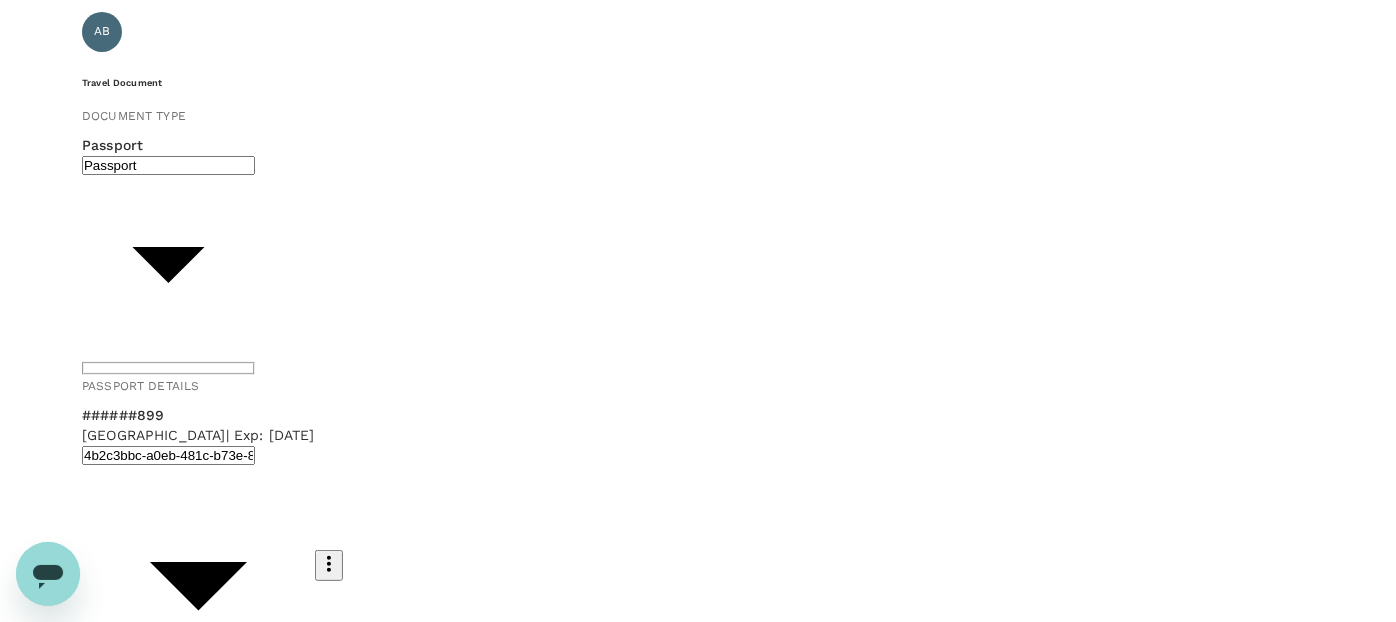 click on "Back to flight results Flight review Traveller(s) Traveller   1 : AB Aqilah Nabihah   Binti Anuar Travel Document Document type Passport Passport ​ Passport details ######899 [GEOGRAPHIC_DATA]  | Exp:   [DATE] 4b2c3bbc-a0eb-481c-b73e-82eb158b530f ​ Visa Not required Visa is not required to enter this destination Loyalty programs No loyalty programme found Add new Add ons Baggage Seat KUL  -  BTU BTU  -  KUL 1 bags 15Kg total +MYR 67.13 1 - 67.13 ​ No checked baggage + MYR 0.00 ​ No seat selection + MYR 0.00 No seat selection + MYR 0.00 Special request Add any special requests here. Our support team will attend to it and reach out to you as soon as possible. Add request You've selected [DATE] 10:30 12:40 KUL Direct ,  2h 10min BTU [DATE] 13:05 15:10 BTU Direct ,  2h 5min KUL View flight details Price summary Total fare (1 traveller(s)) MYR 349.32 Air fare MYR 349.32 Baggage fee MYR 0.00 Seat fee MYR 0.00 Service fee MYR 10.00 Total MYR 359.32 Continue to payment details Edit" at bounding box center [698, 1160] 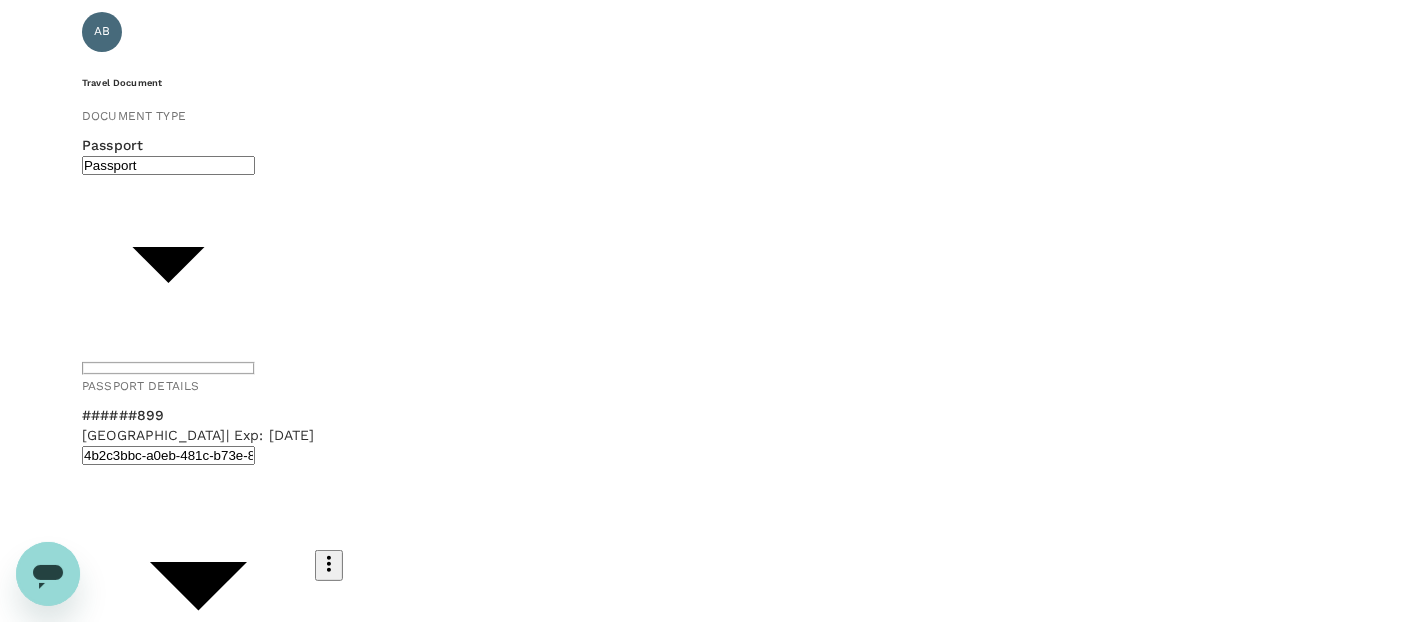 click on "1 bags 15Kg total +MYR 61.13" at bounding box center (698, 2488) 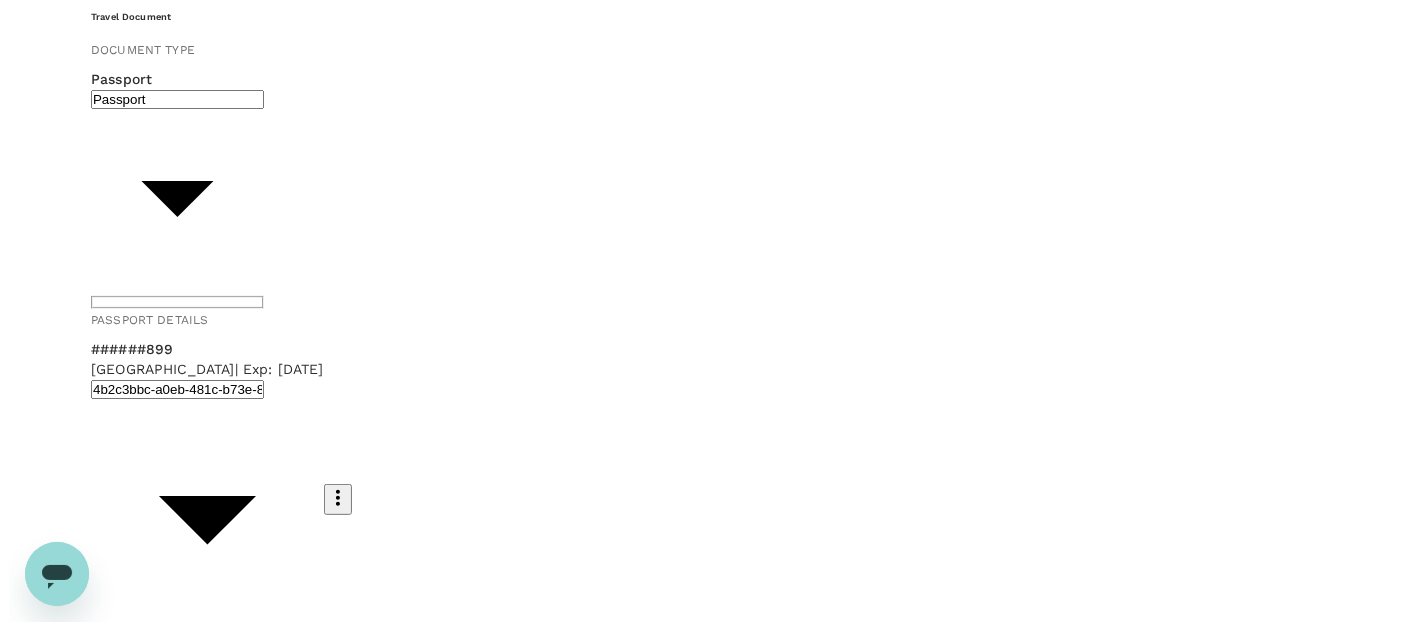 scroll, scrollTop: 222, scrollLeft: 0, axis: vertical 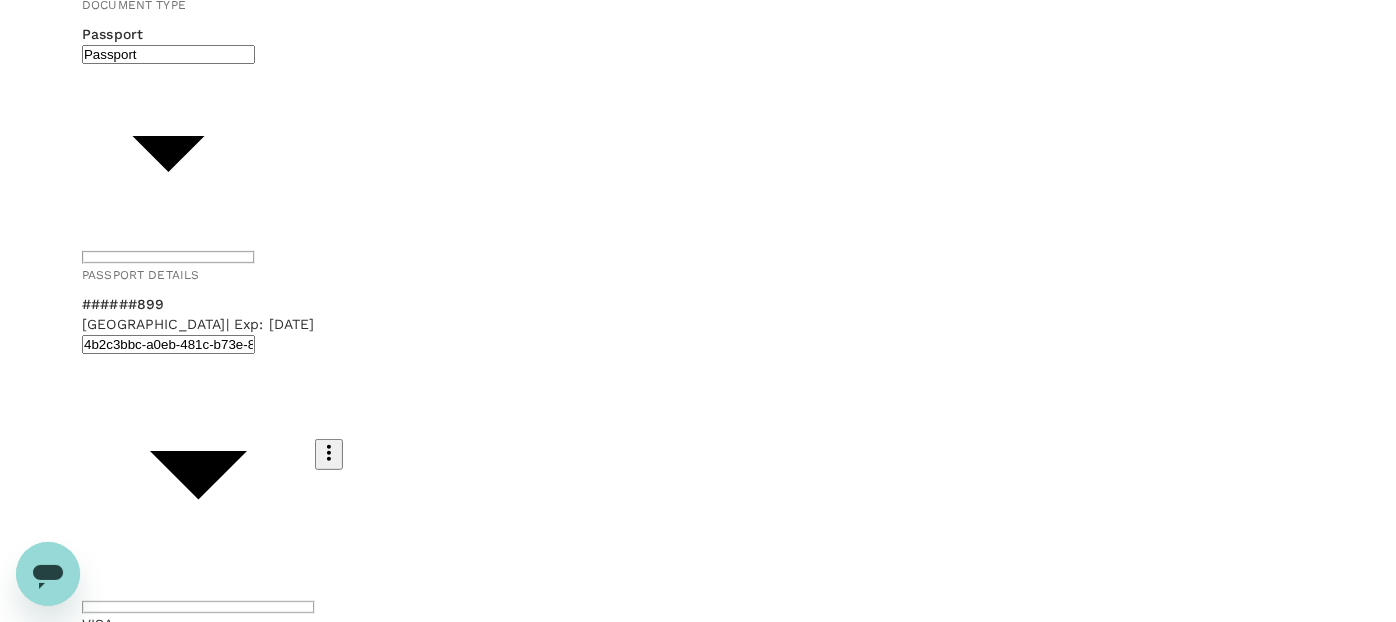 click on "No seat selection" at bounding box center [405, 813] 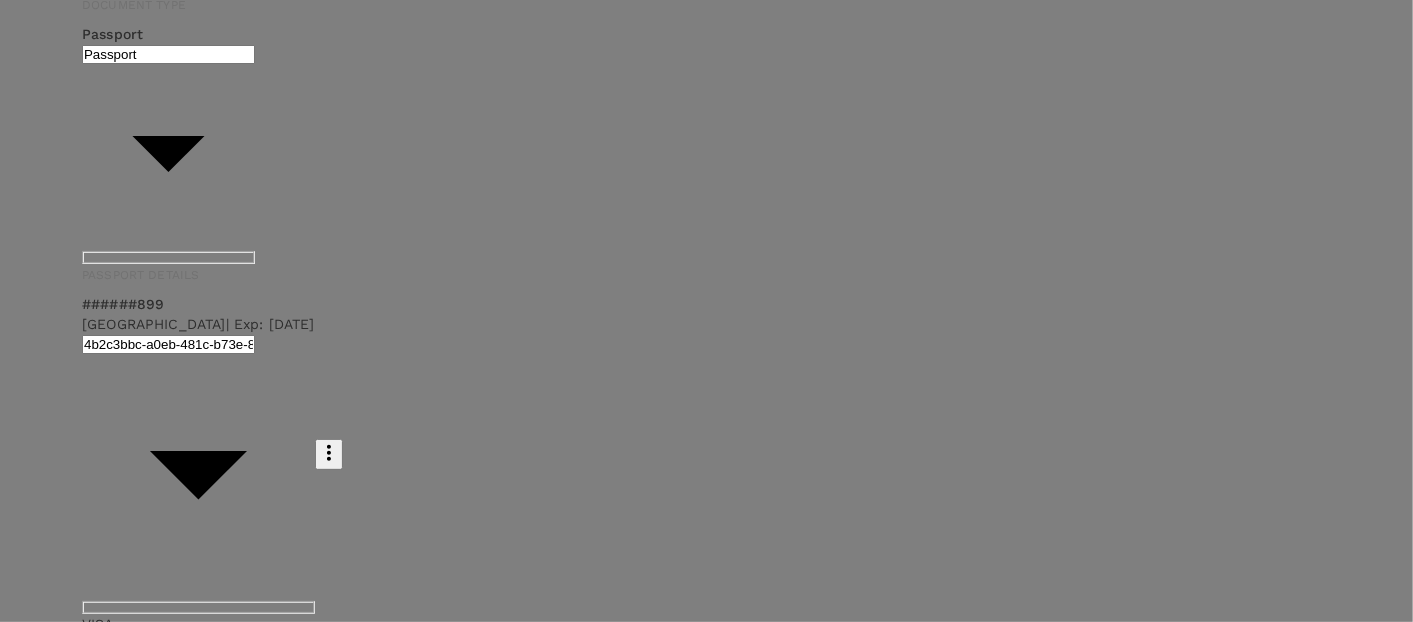 scroll, scrollTop: 444, scrollLeft: 0, axis: vertical 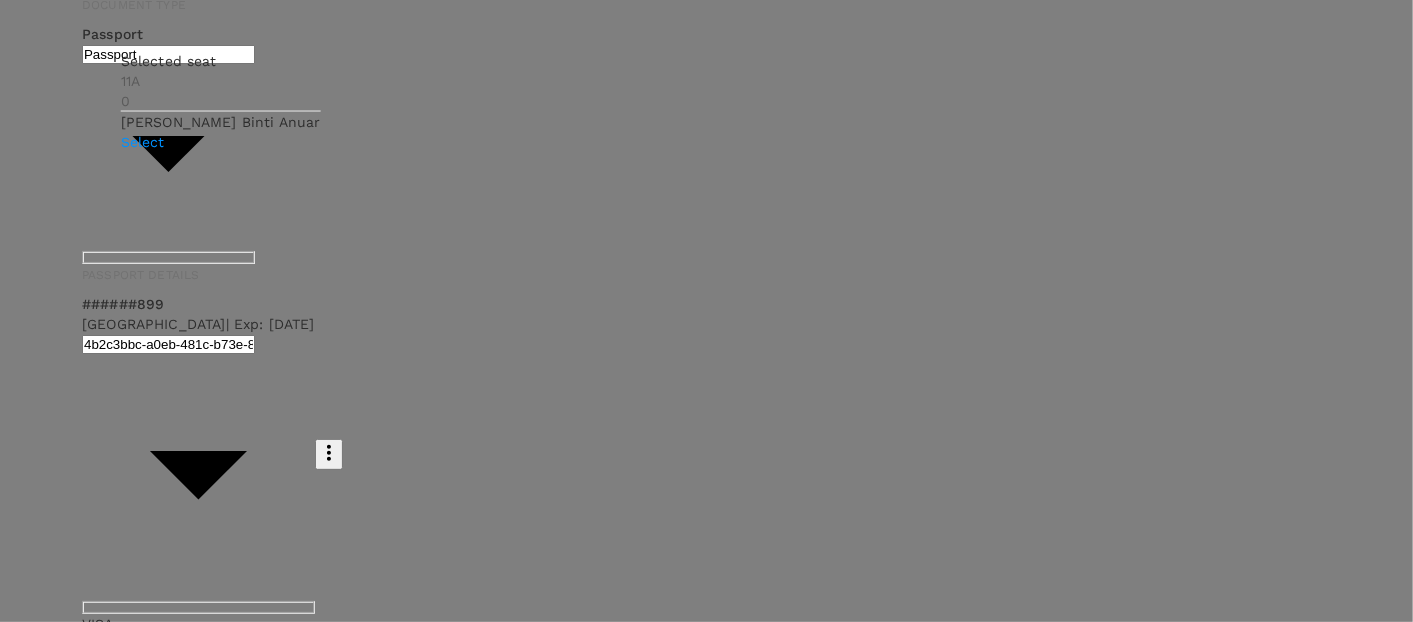 click on "Select" at bounding box center [221, 142] 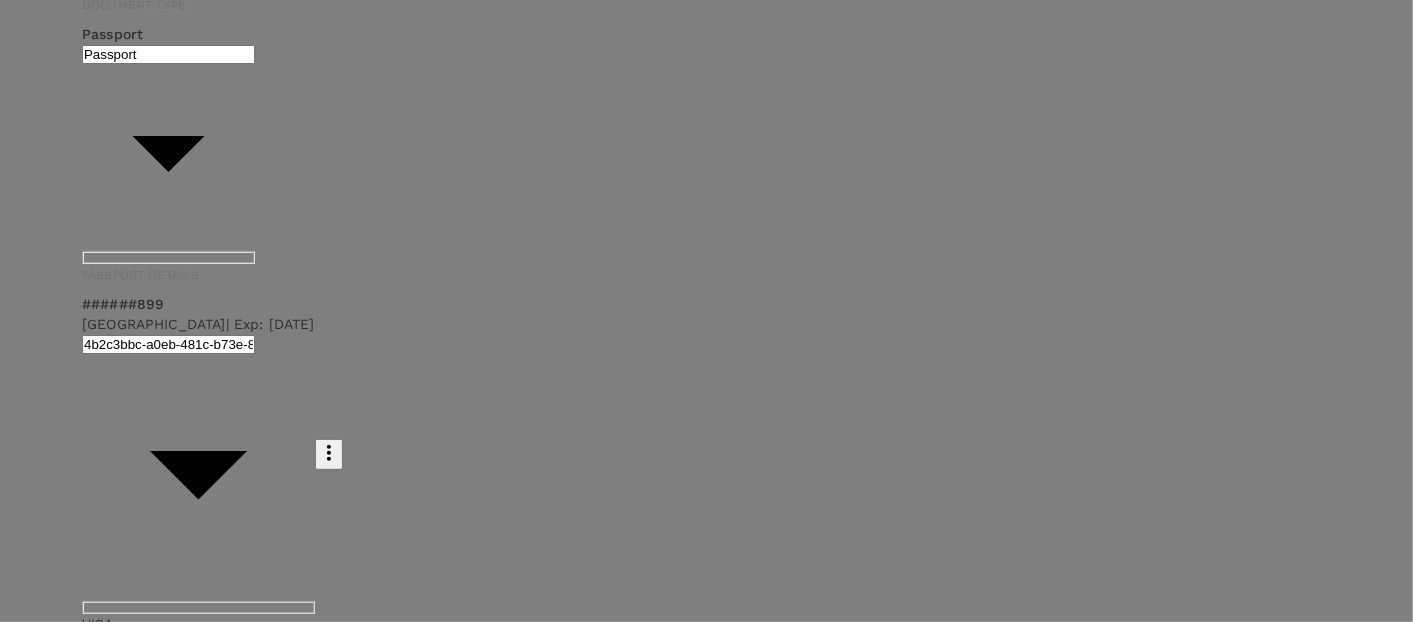 click on "BTU  -  KUL" at bounding box center [698, 2350] 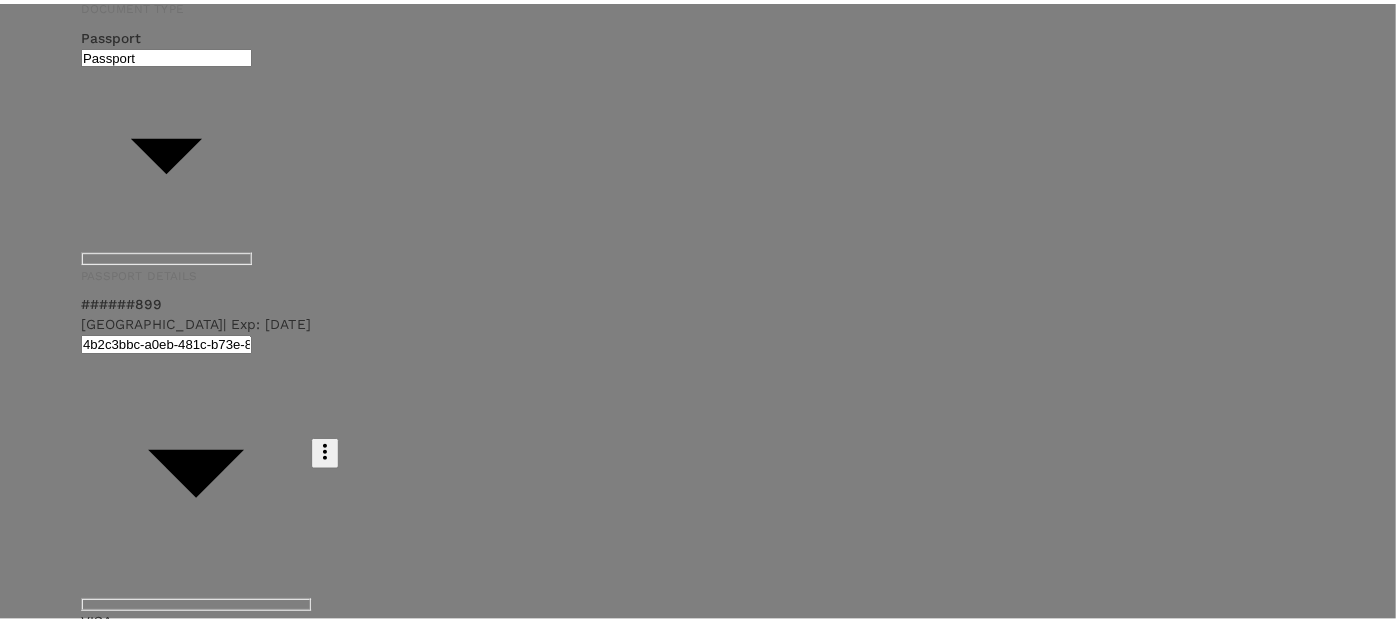 scroll, scrollTop: 333, scrollLeft: 0, axis: vertical 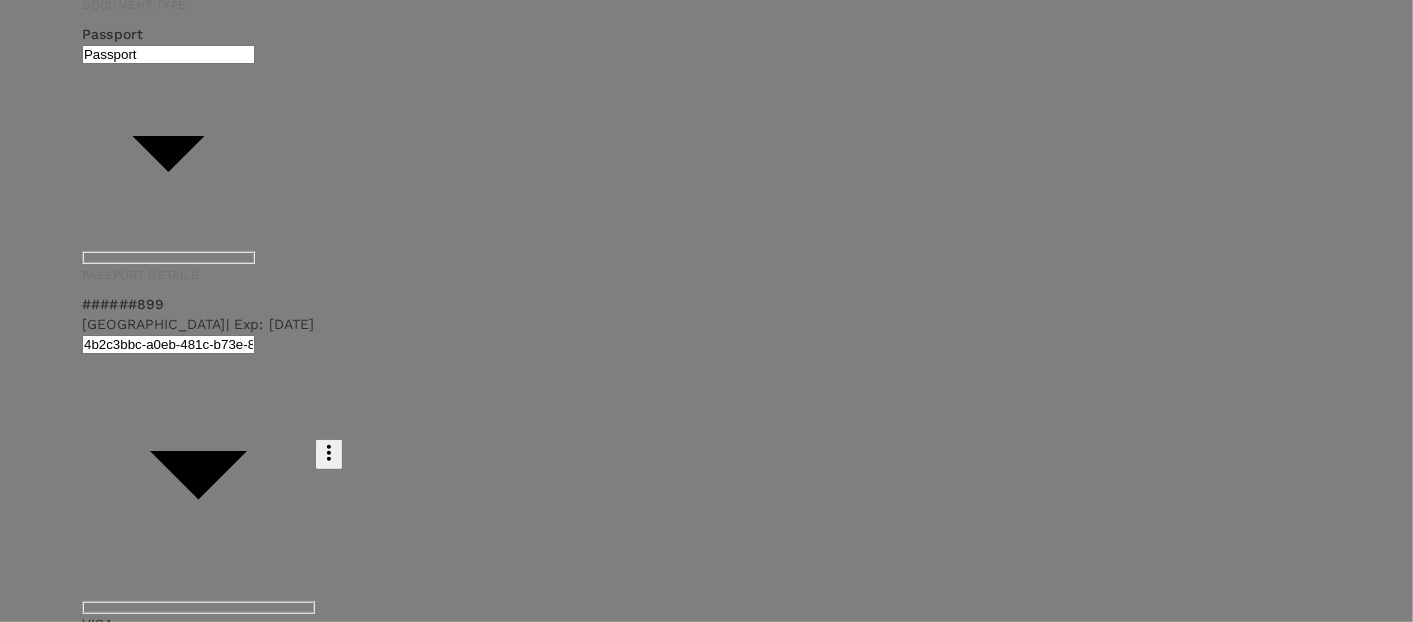 click 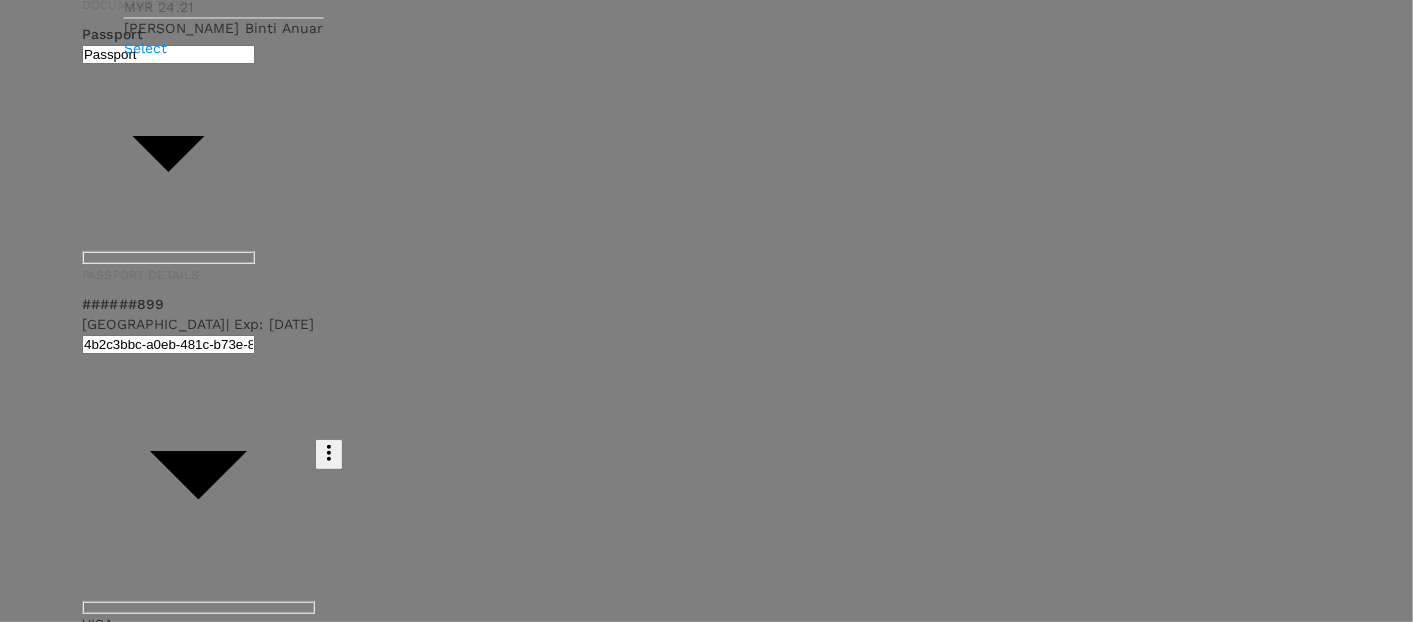 click on "Select" at bounding box center [224, 49] 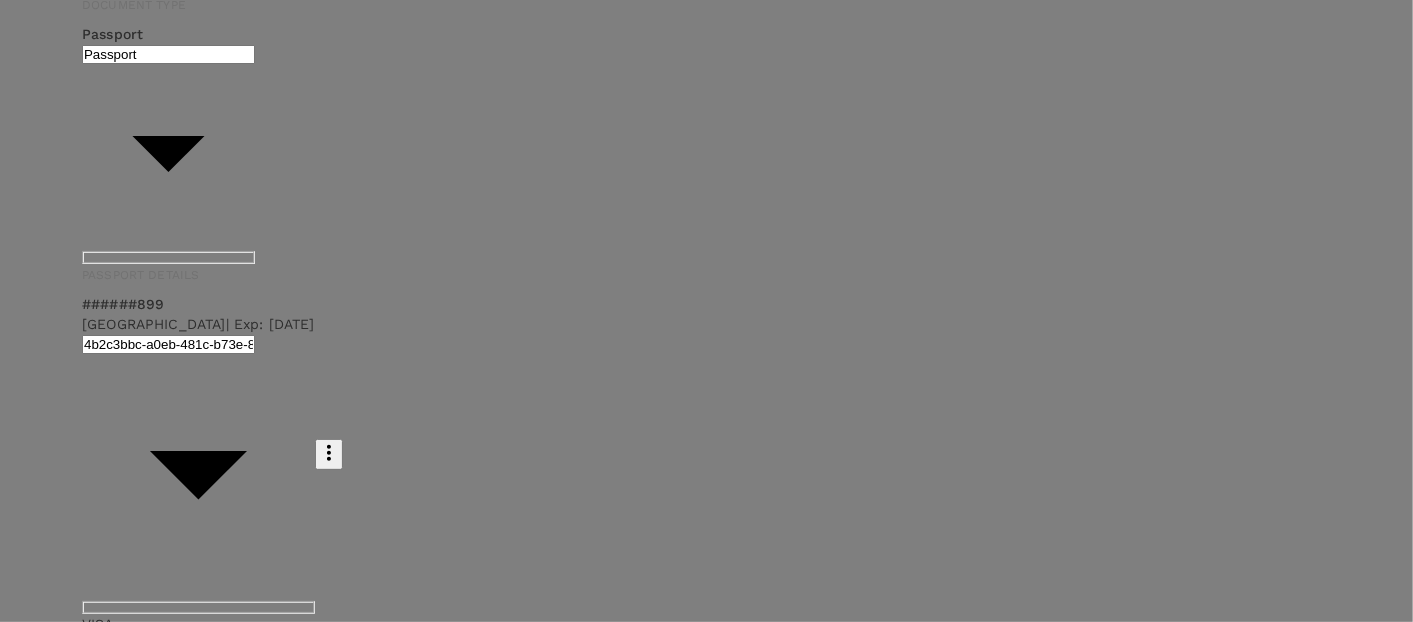 click on "Finish" at bounding box center [20, 6985] 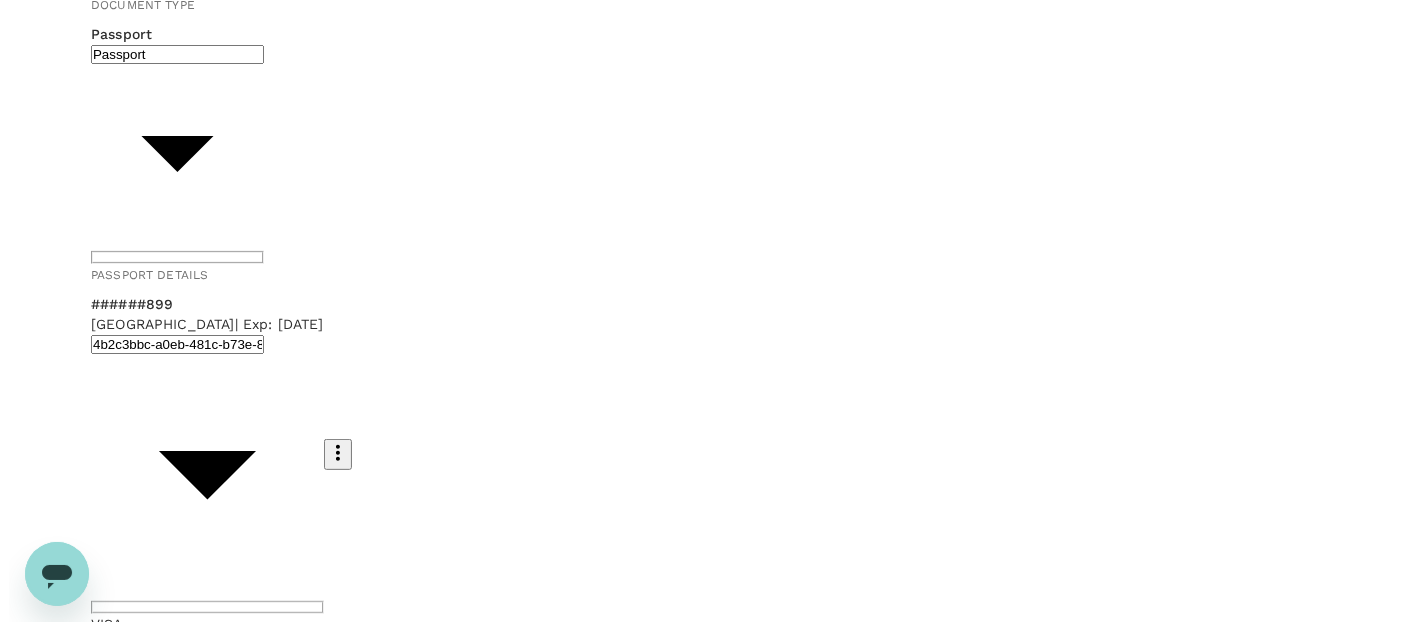 scroll, scrollTop: 0, scrollLeft: 0, axis: both 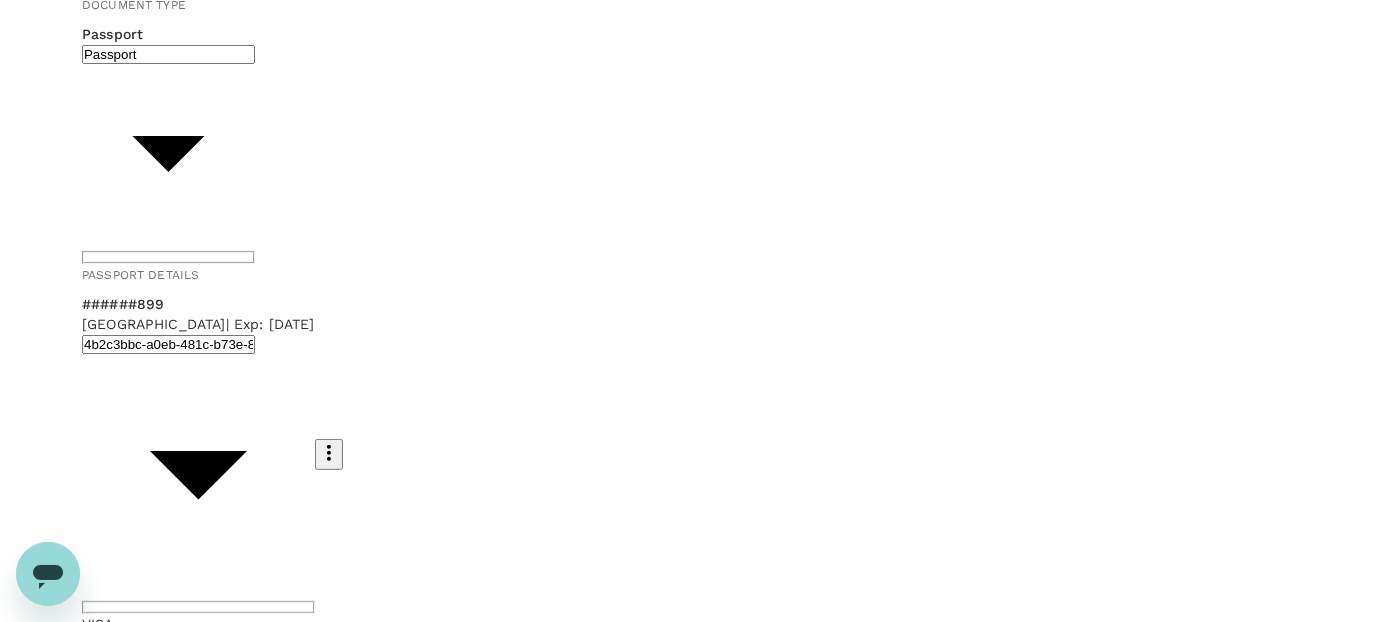 click on "Traveller(s) Traveller   1 : AB Aqilah Nabihah   Binti Anuar Travel Document Document type Passport Passport ​ Passport details ######899 [GEOGRAPHIC_DATA]  | Exp:   [DATE] 4b2c3bbc-a0eb-481c-b73e-82eb158b530f ​ Visa Not required Visa is not required to enter this destination Loyalty programs No loyalty programme found Add new Add ons Baggage Seat KUL  -  BTU BTU  -  KUL 1 bags 15Kg total +MYR 67.13 1 - 67.13 ​ 1 bags 15Kg total +MYR 61.13 1 - 61.13 ​ 11A + MYR 0.00 10A + MYR 24.21 Special request Add any special requests here. Our support team will attend to it and reach out to you as soon as possible. Add request" at bounding box center [698, 633] 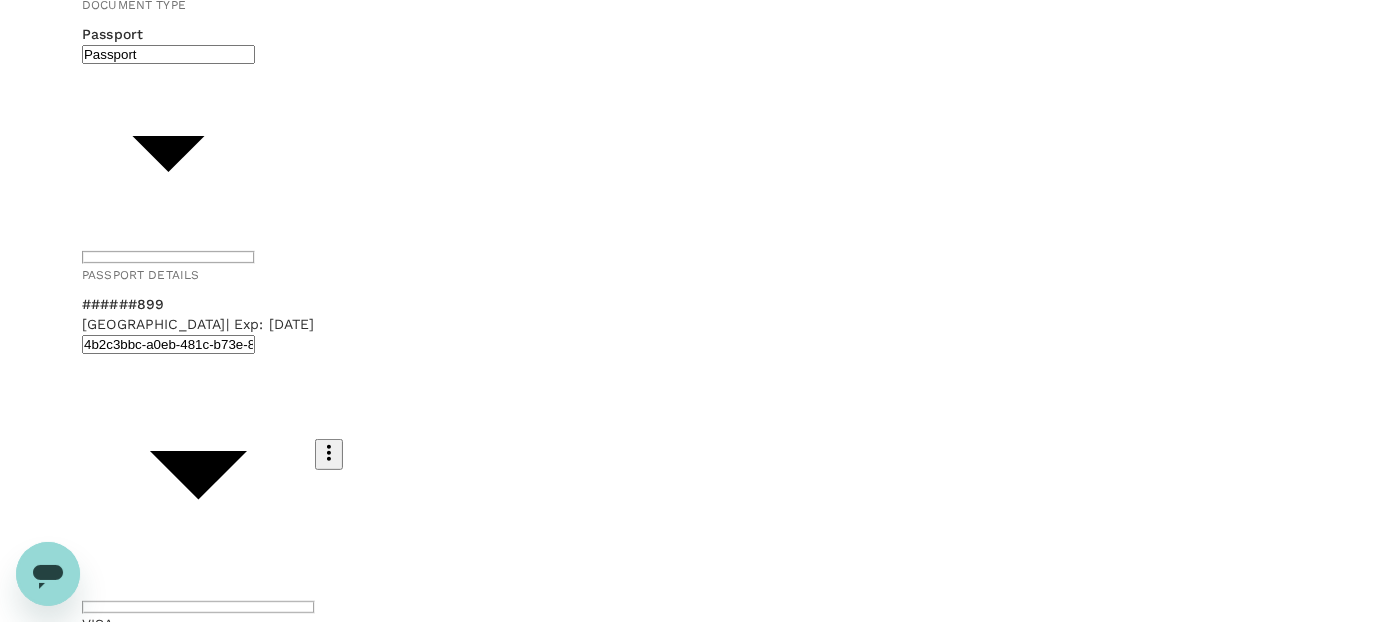 click 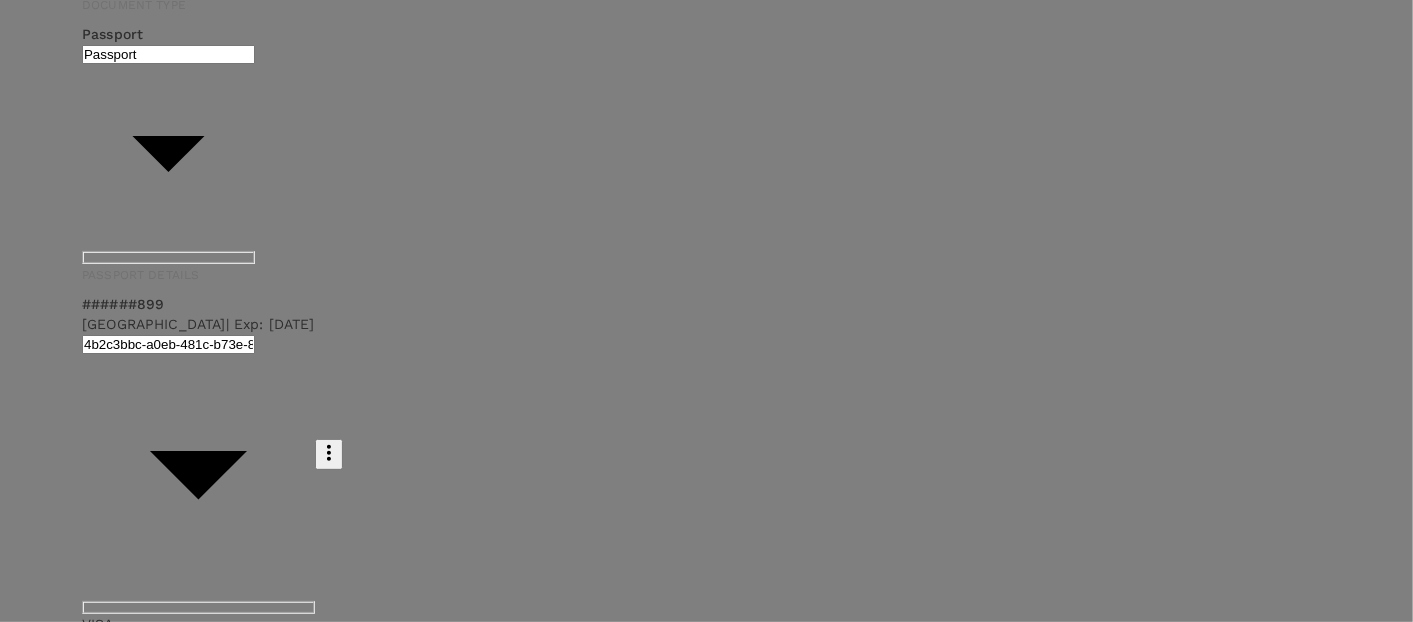 click at bounding box center [698, 2861] 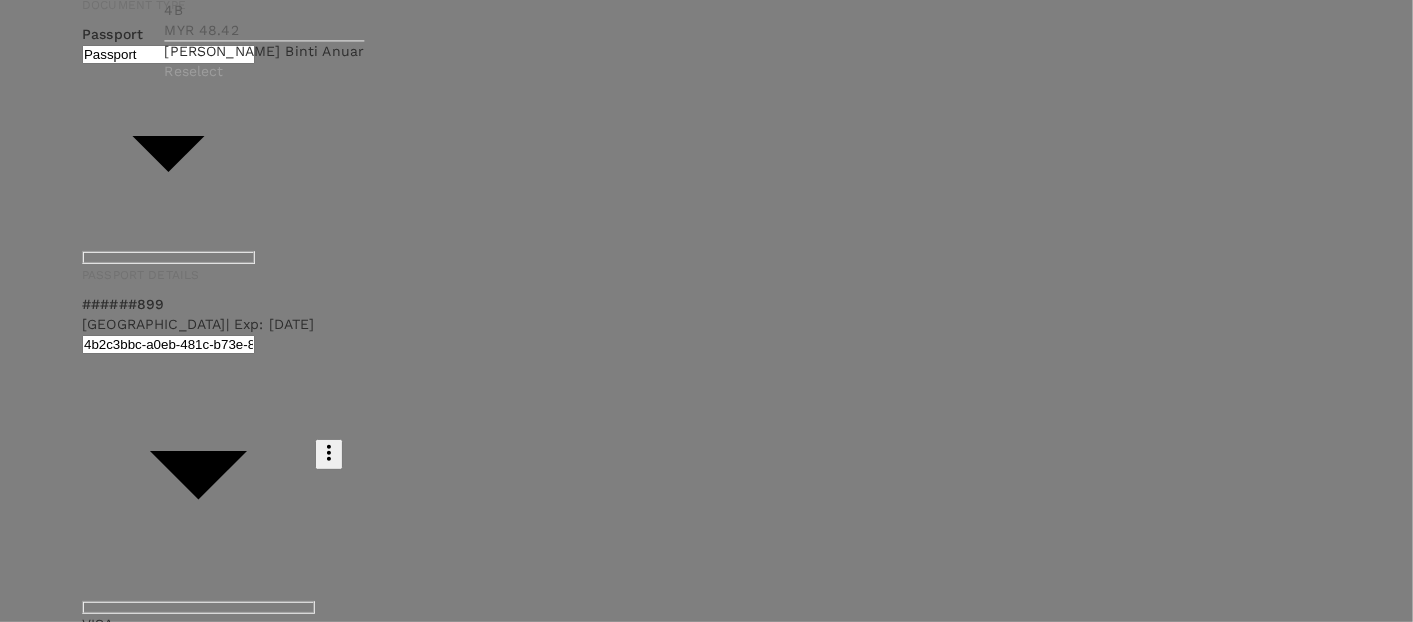 click 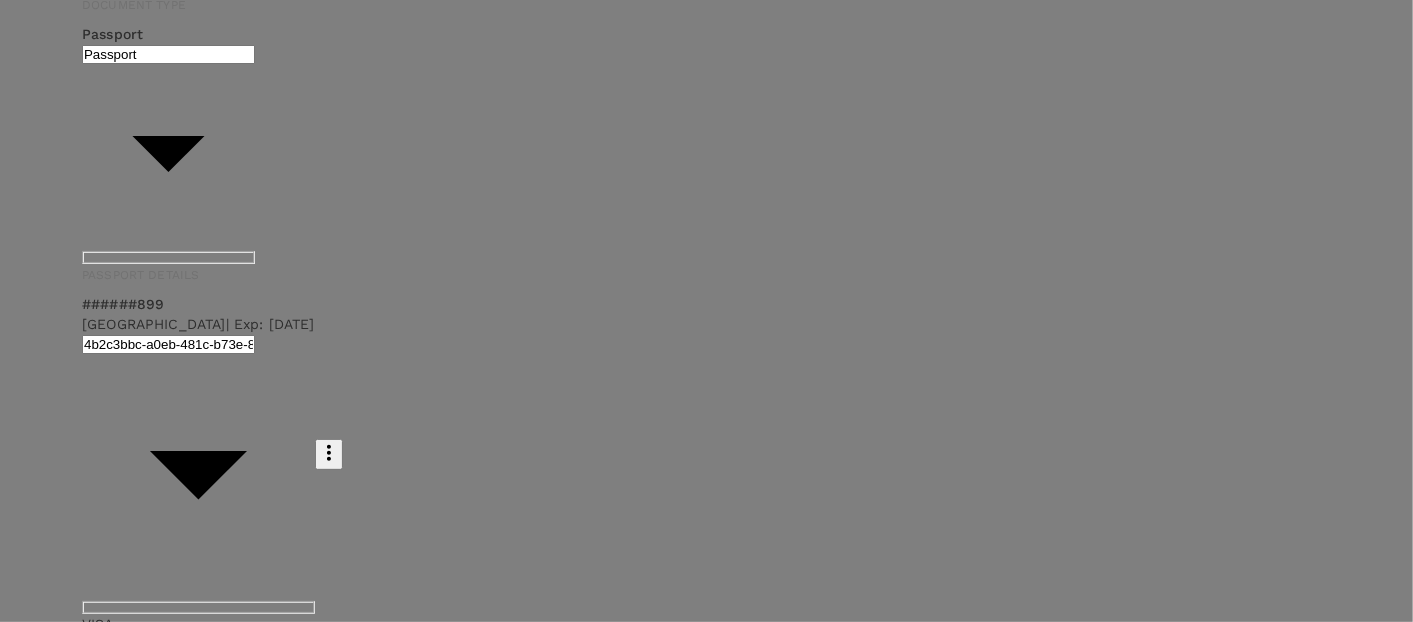 click on "KUL  -  BTU" at bounding box center (698, 2353) 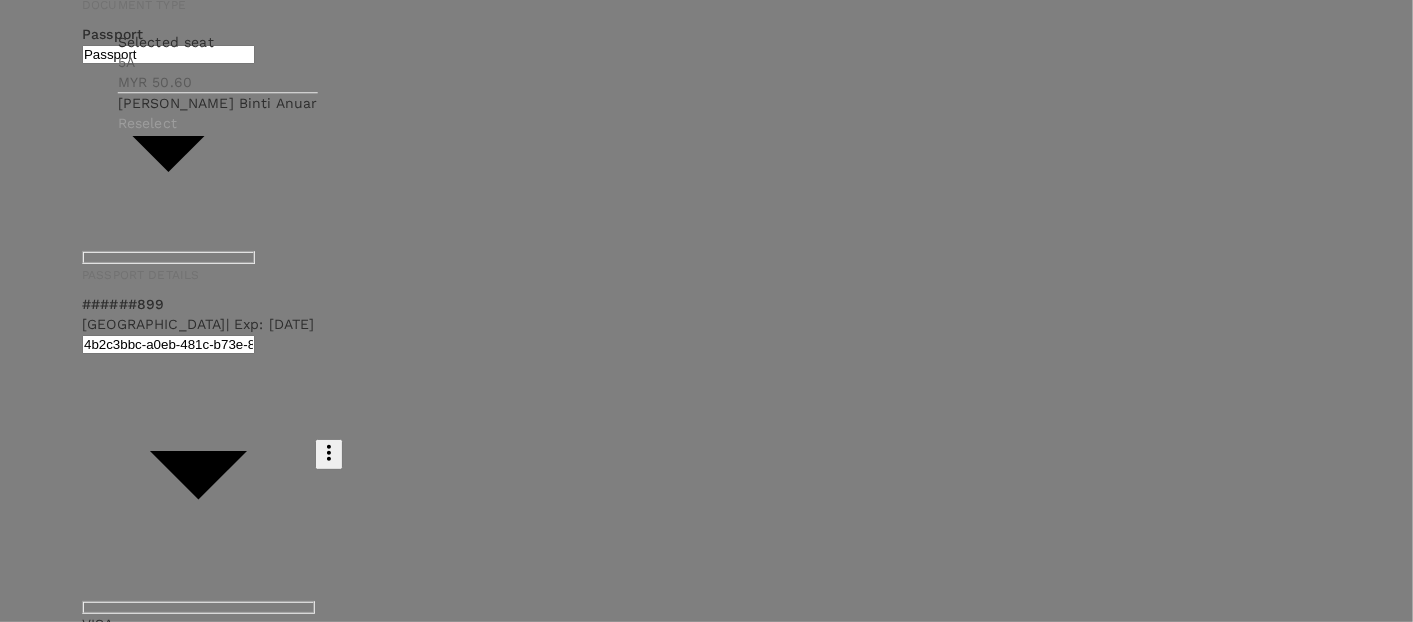 click on "1 2 3 4 5 6 7 8 9 10 AB 11 Exit Exit 12 Exit Exit 14 15 16 17 18 19 20 21 22 23 24 25 26 27 28 29 30 31 32" at bounding box center [698, 4679] 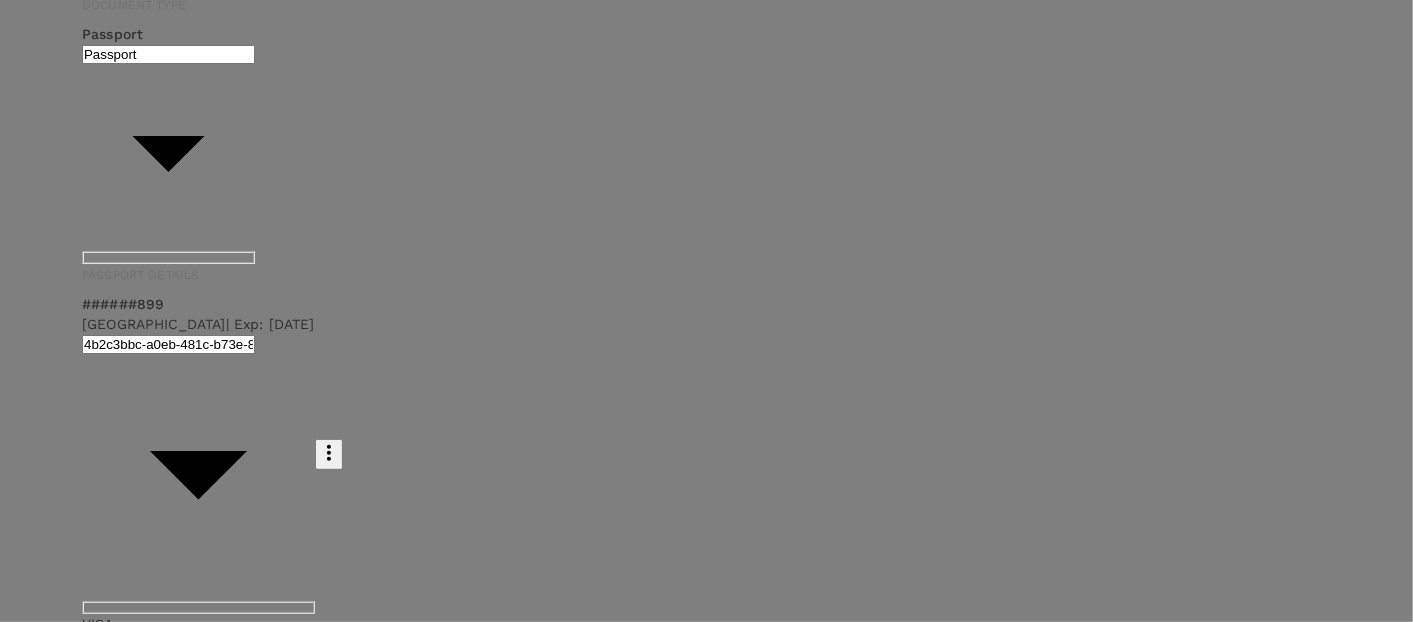 click on "Finish" at bounding box center (20, 6985) 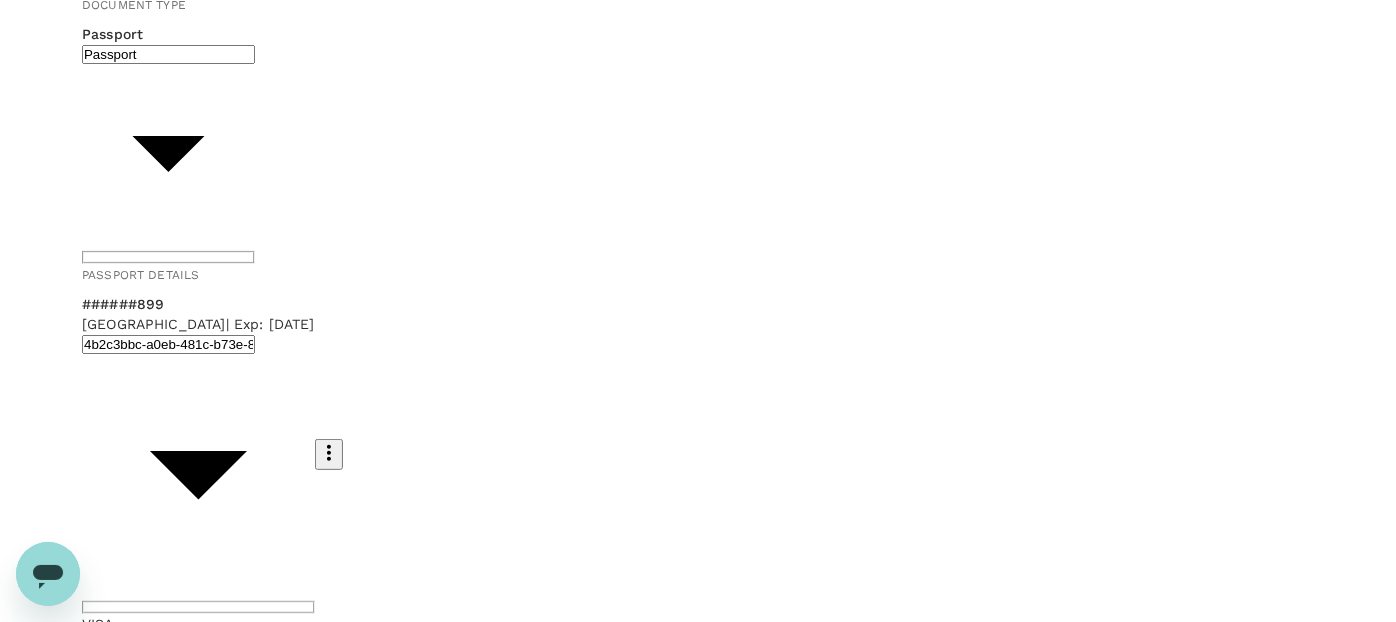 click 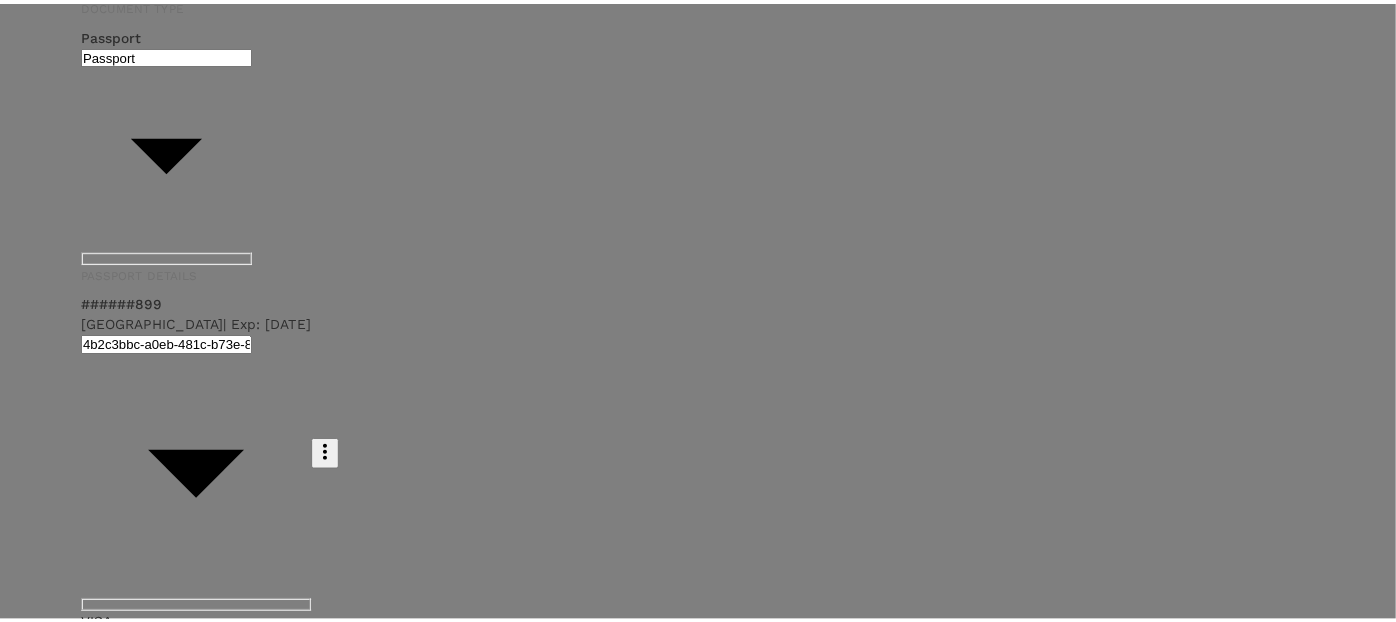 scroll, scrollTop: 333, scrollLeft: 0, axis: vertical 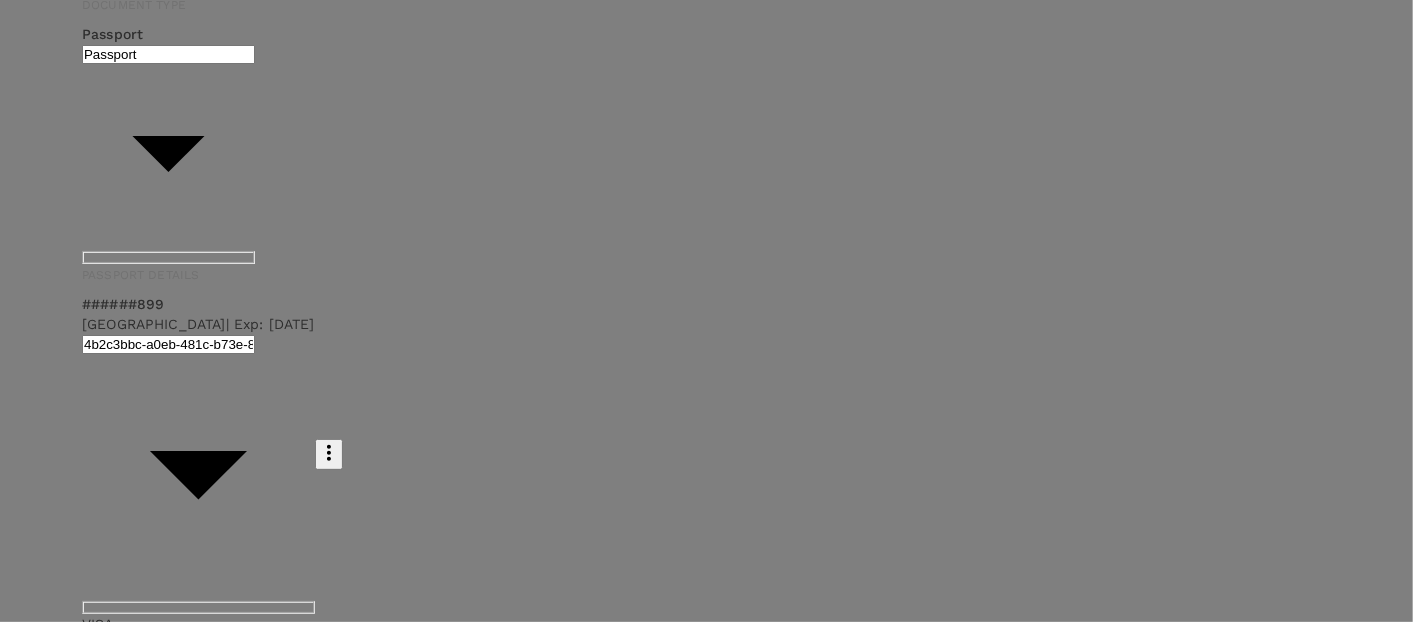 click on "AB" at bounding box center [20, 3705] 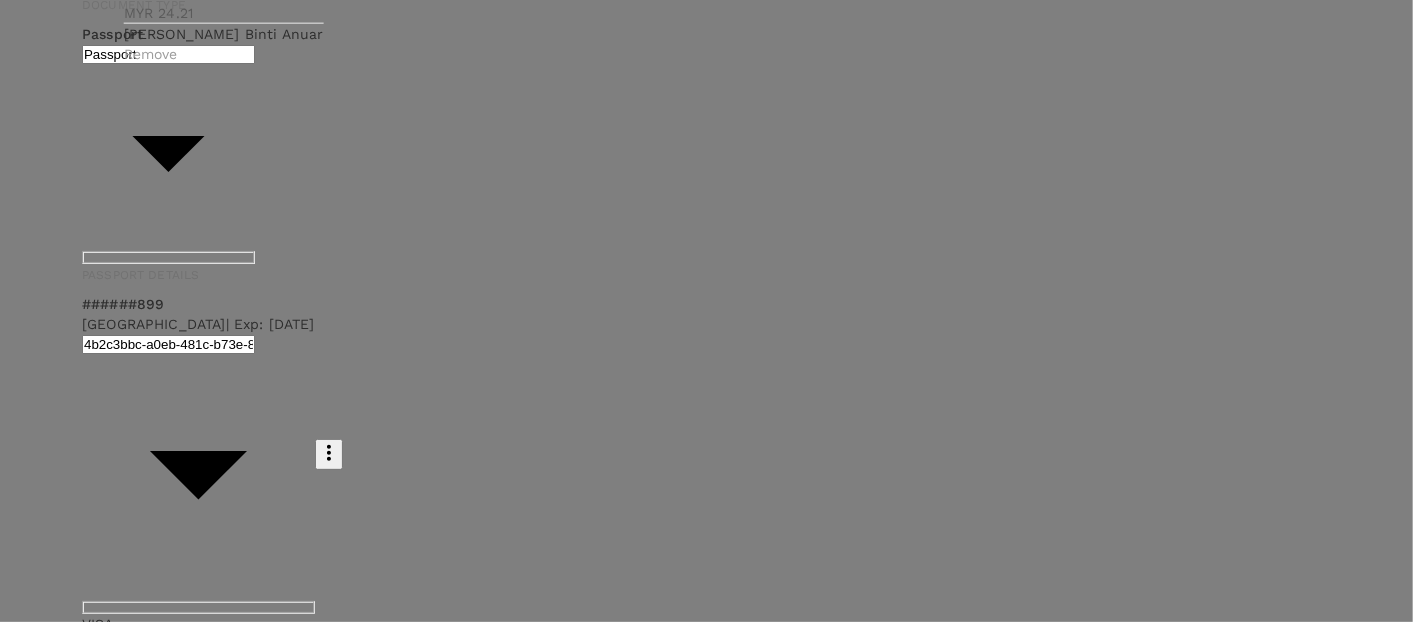 click on "Remove" at bounding box center [224, 54] 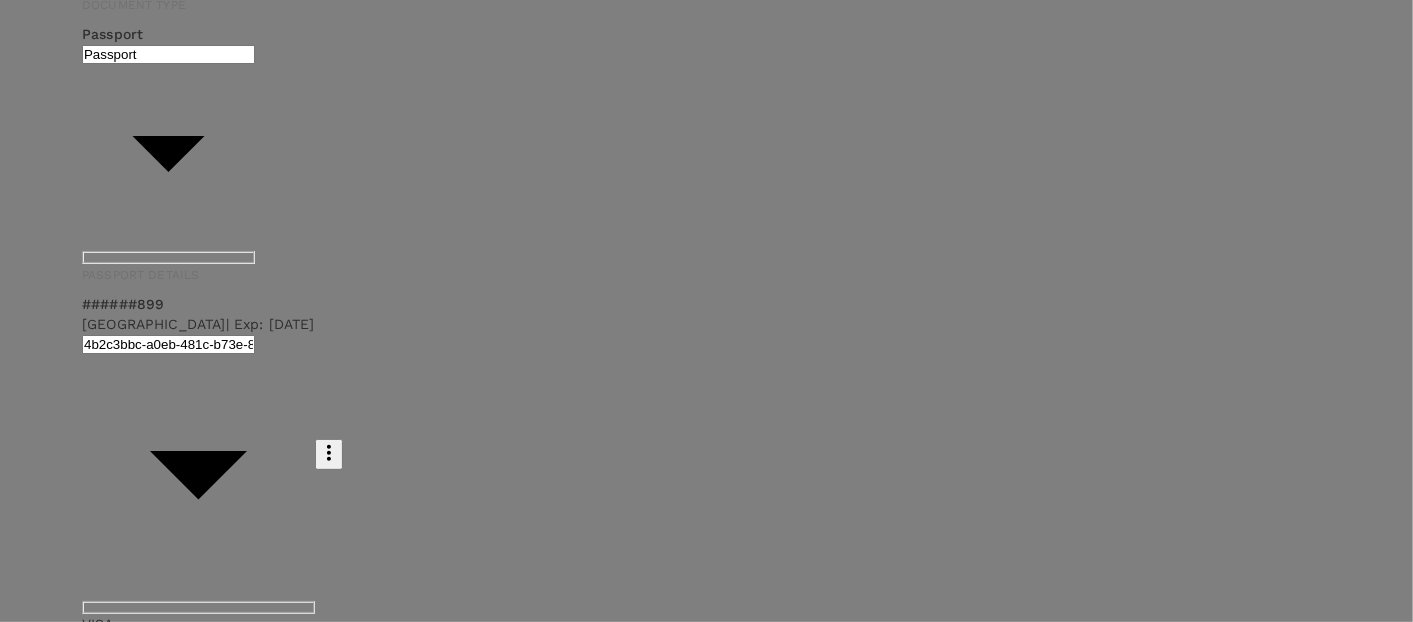 click on "Finish" at bounding box center (20, 6965) 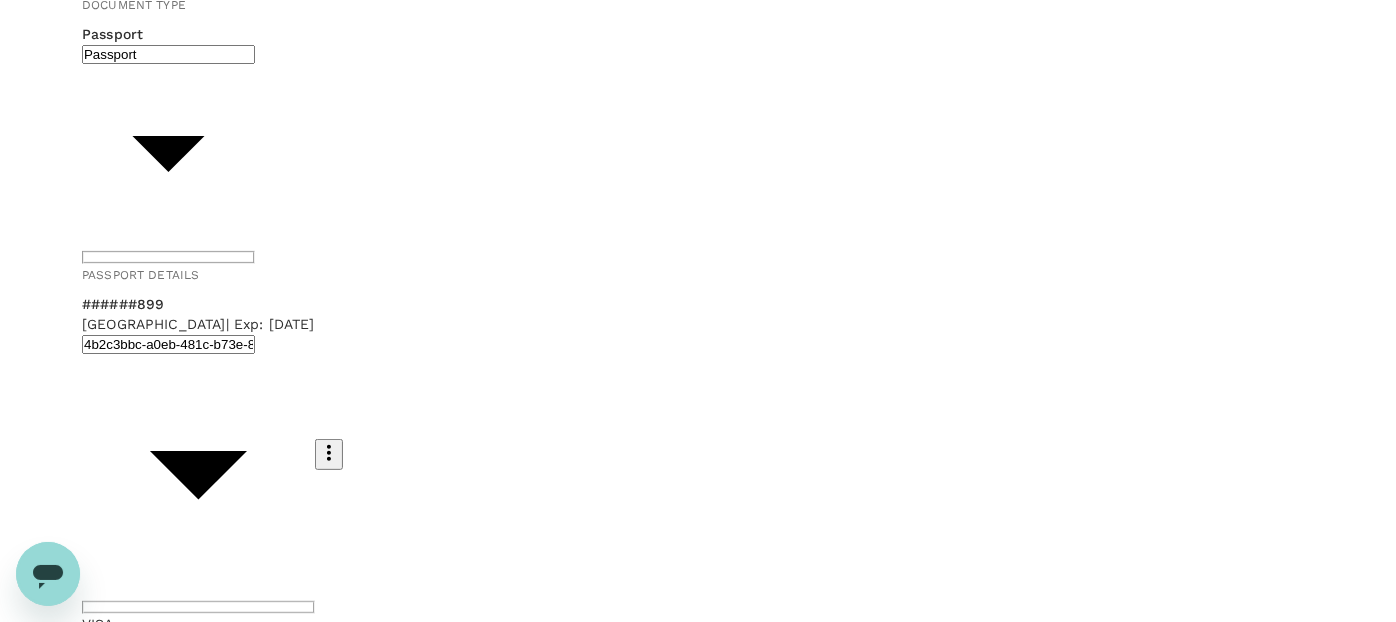 scroll, scrollTop: 0, scrollLeft: 0, axis: both 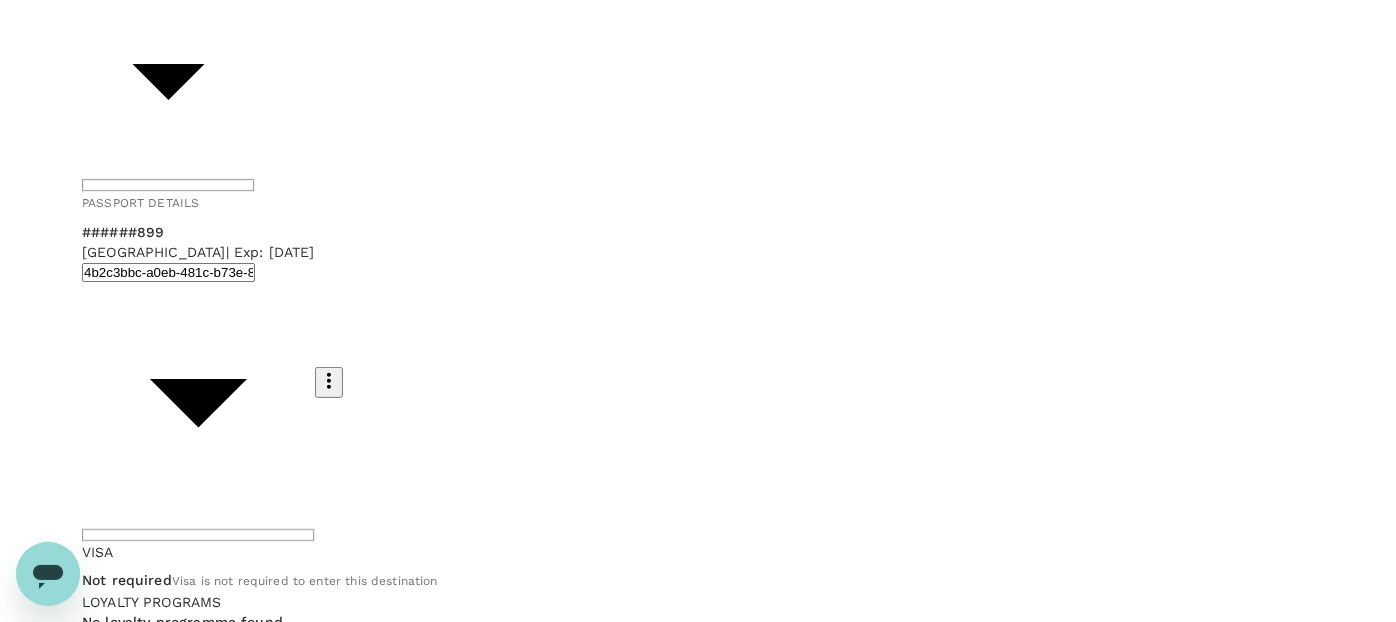 click on "Add request" at bounding box center [698, 1304] 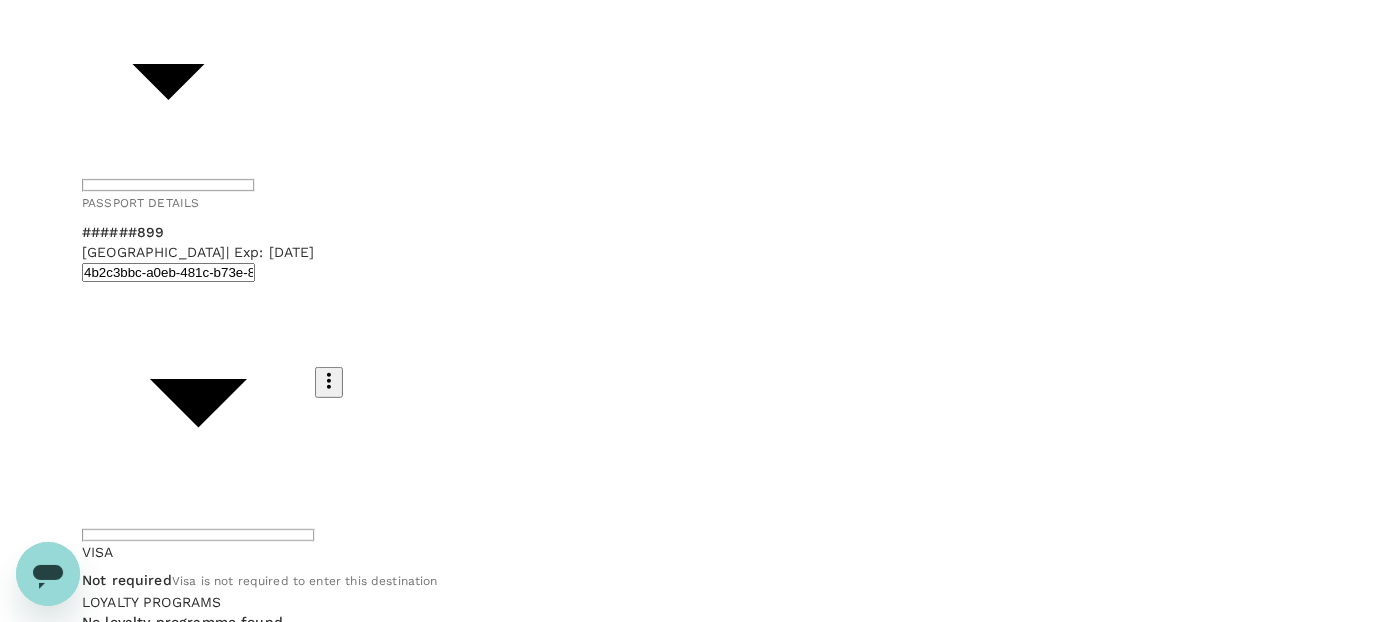 click 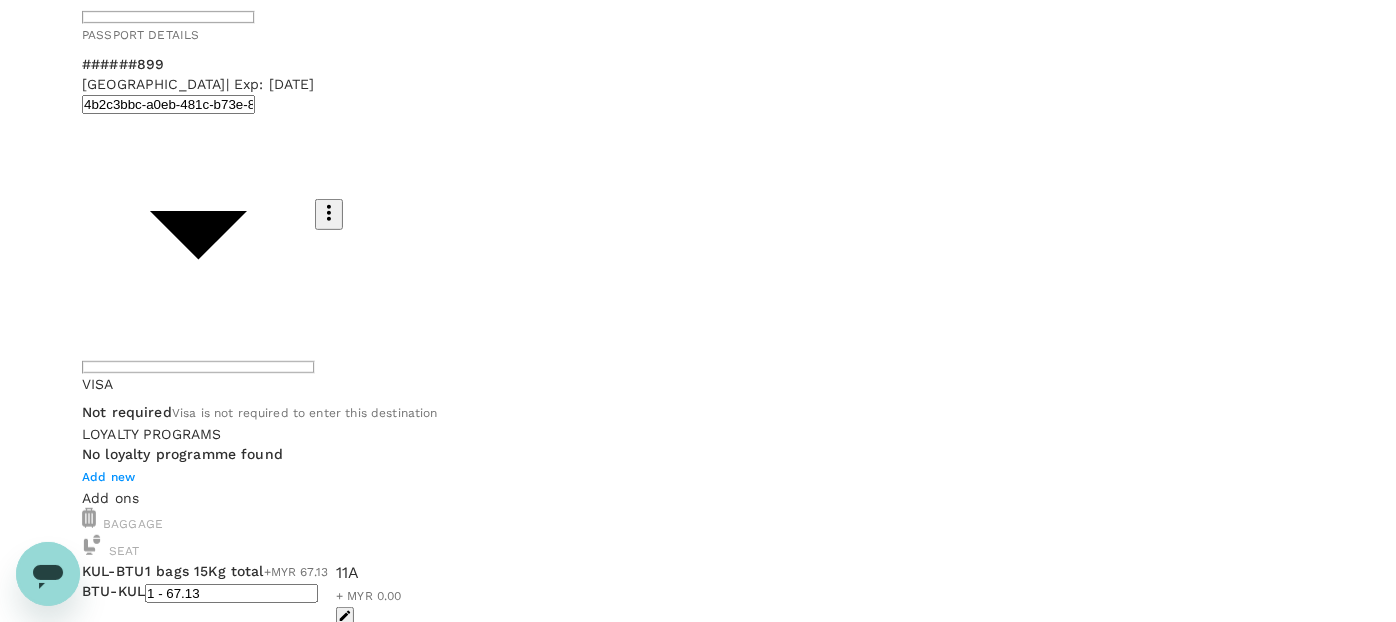 scroll, scrollTop: 517, scrollLeft: 0, axis: vertical 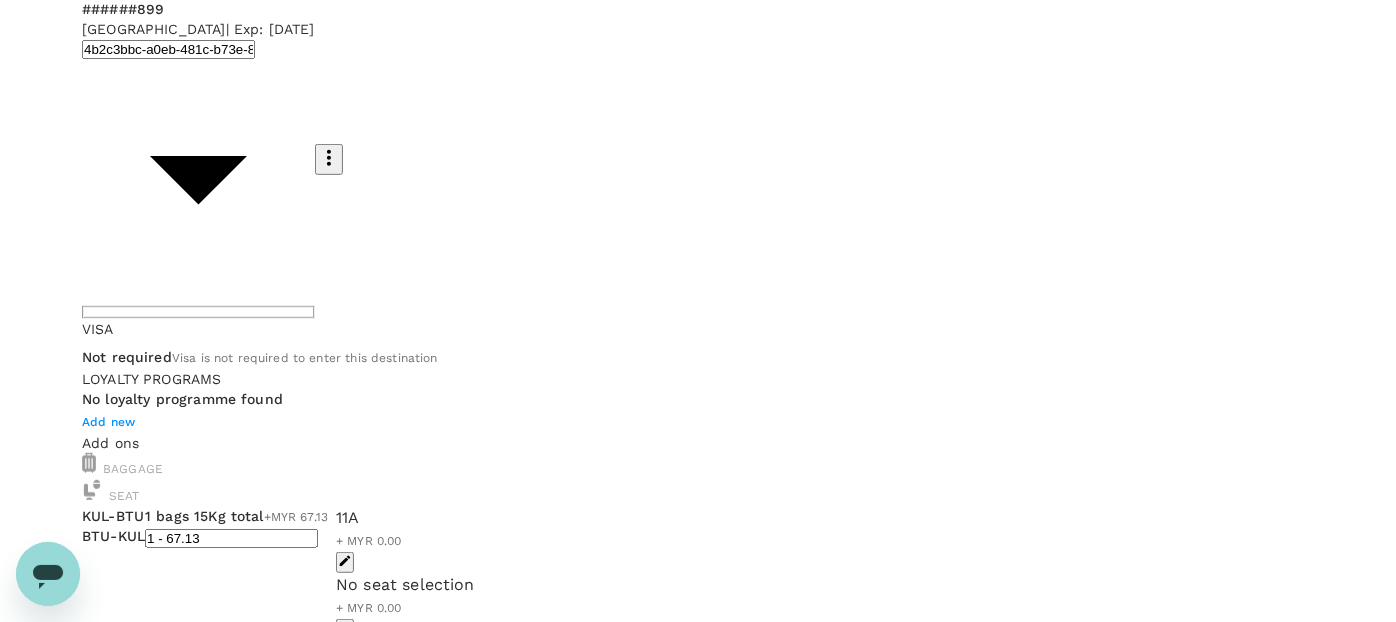 click at bounding box center (103, 1174) 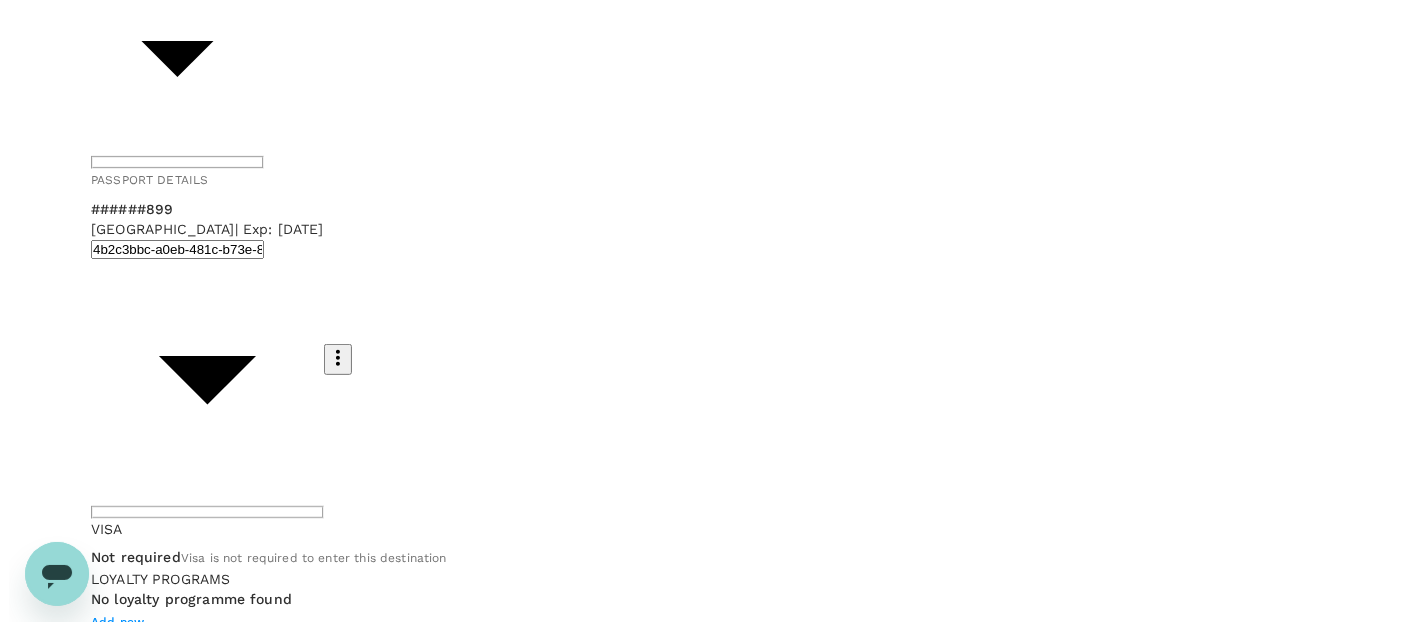 scroll, scrollTop: 280, scrollLeft: 0, axis: vertical 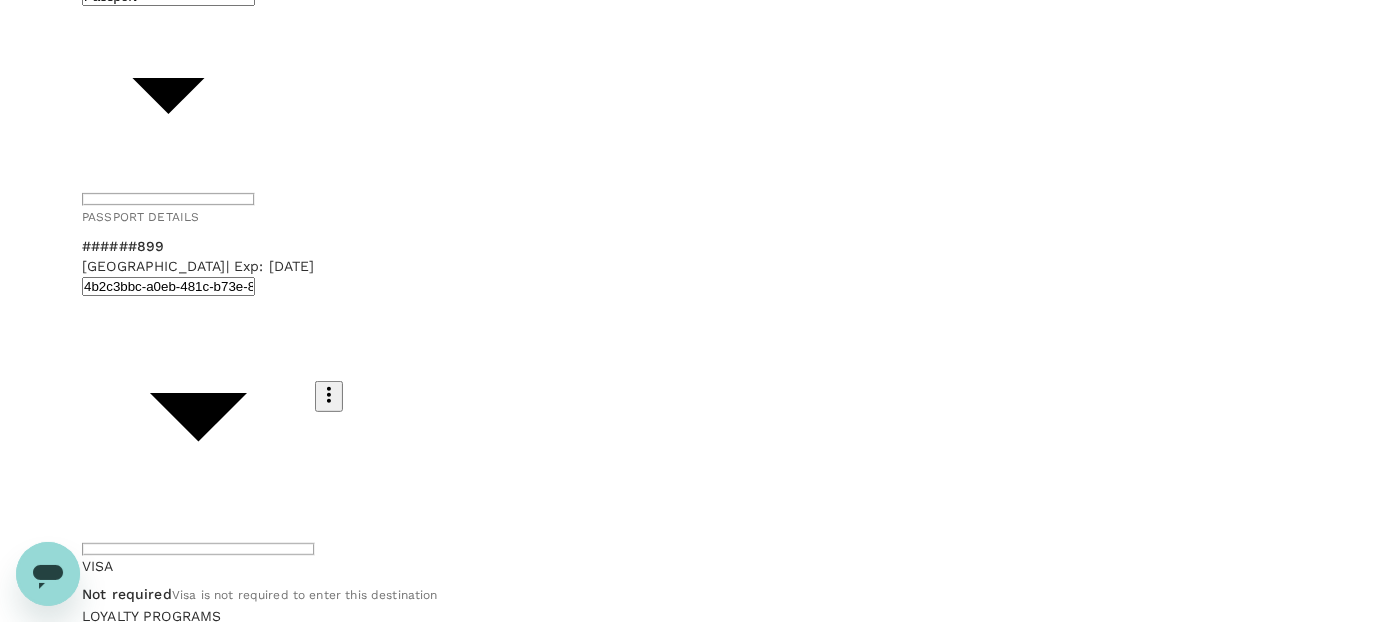 type on "I would like to add meal for this flight." 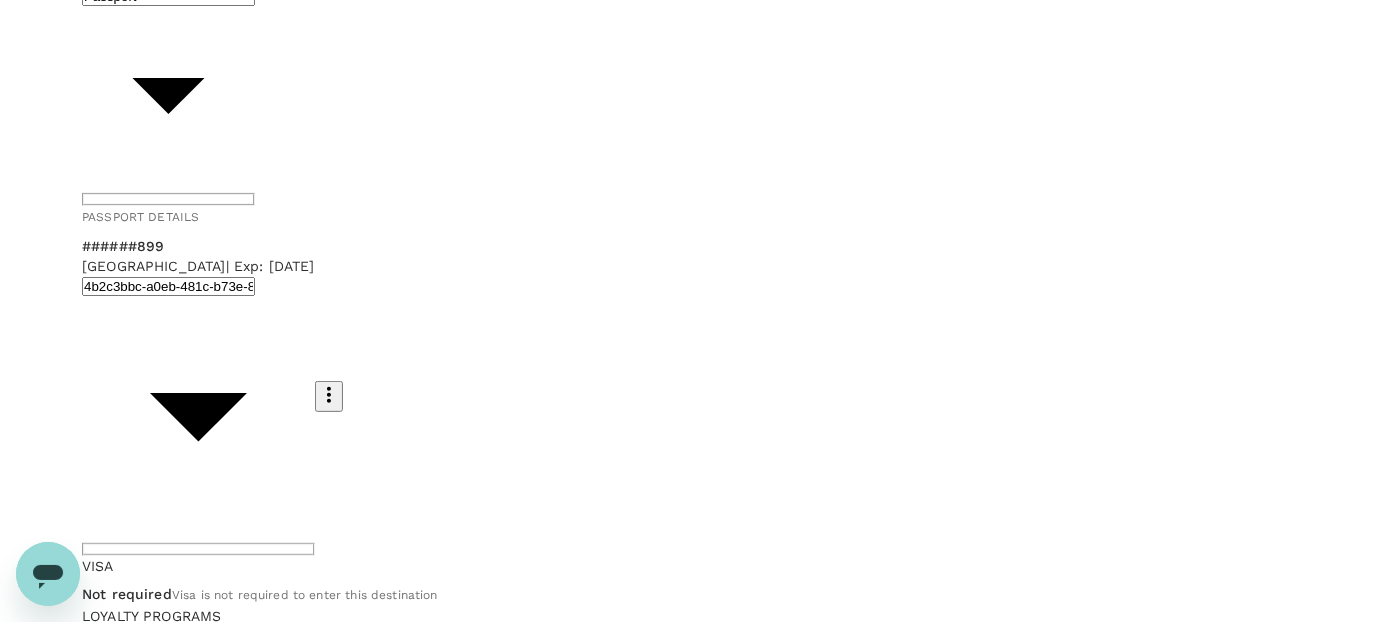click on "Continue to payment details" at bounding box center (166, 2694) 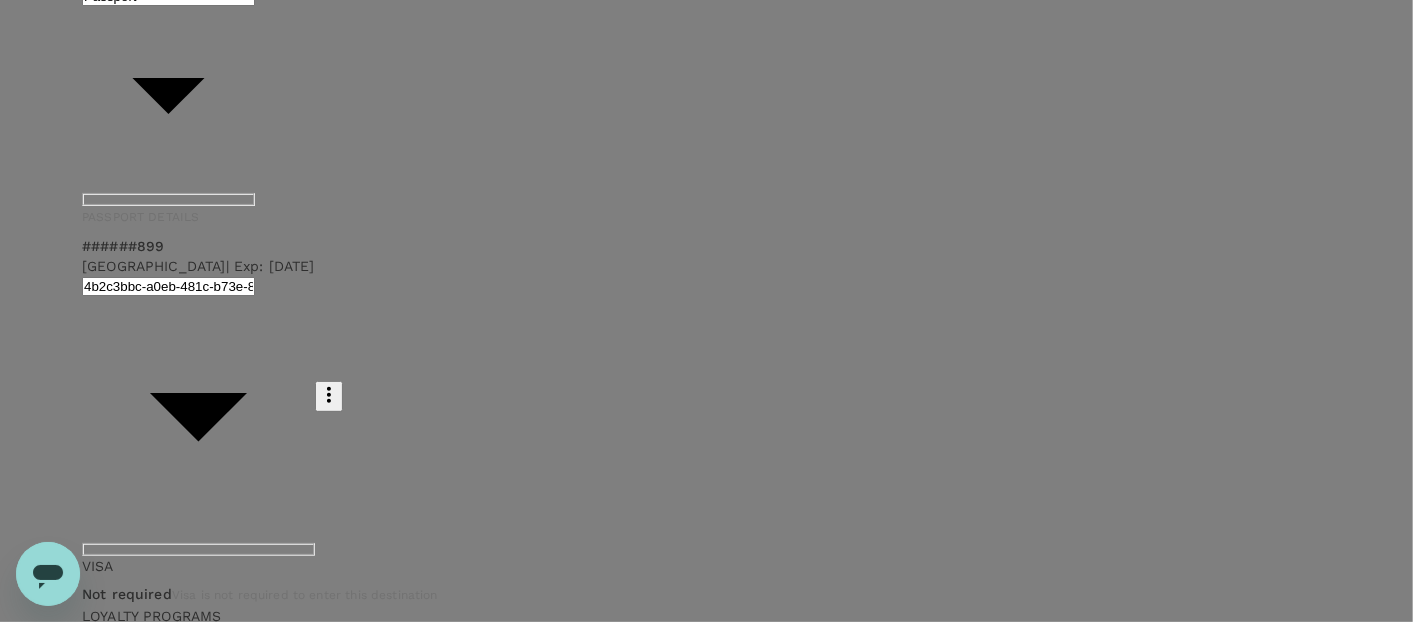 click at bounding box center [160, 4295] 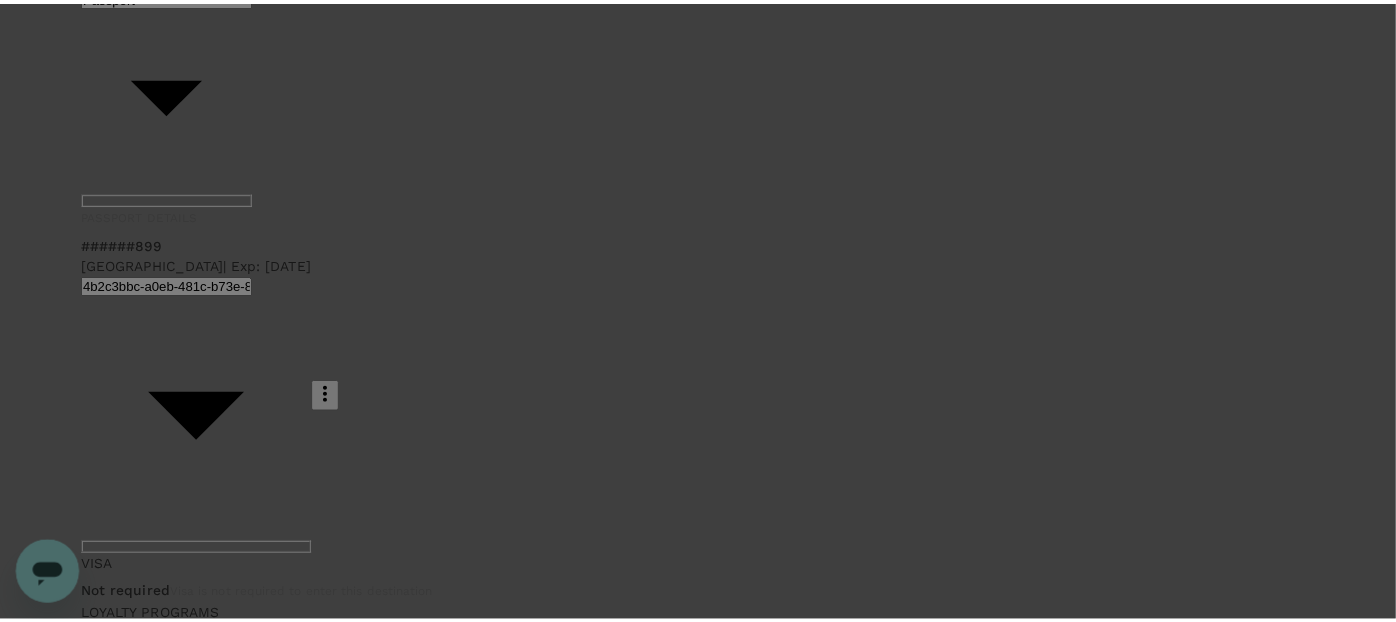 scroll, scrollTop: 0, scrollLeft: 0, axis: both 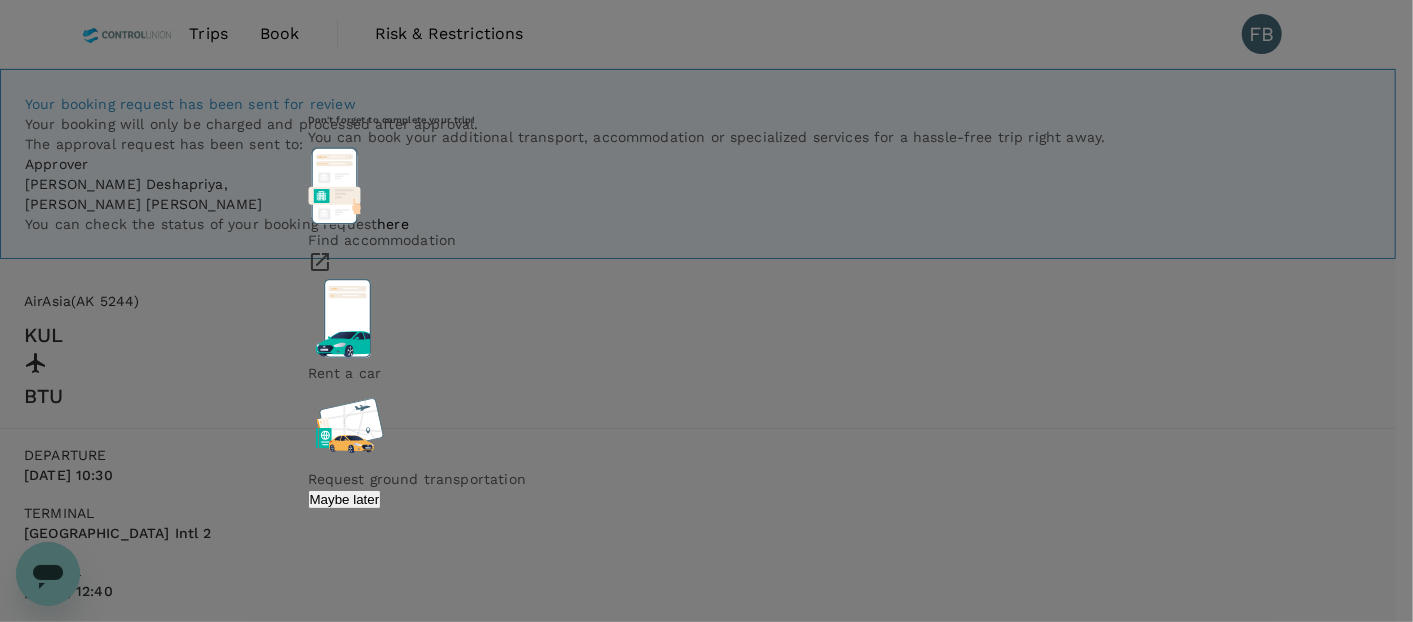 click 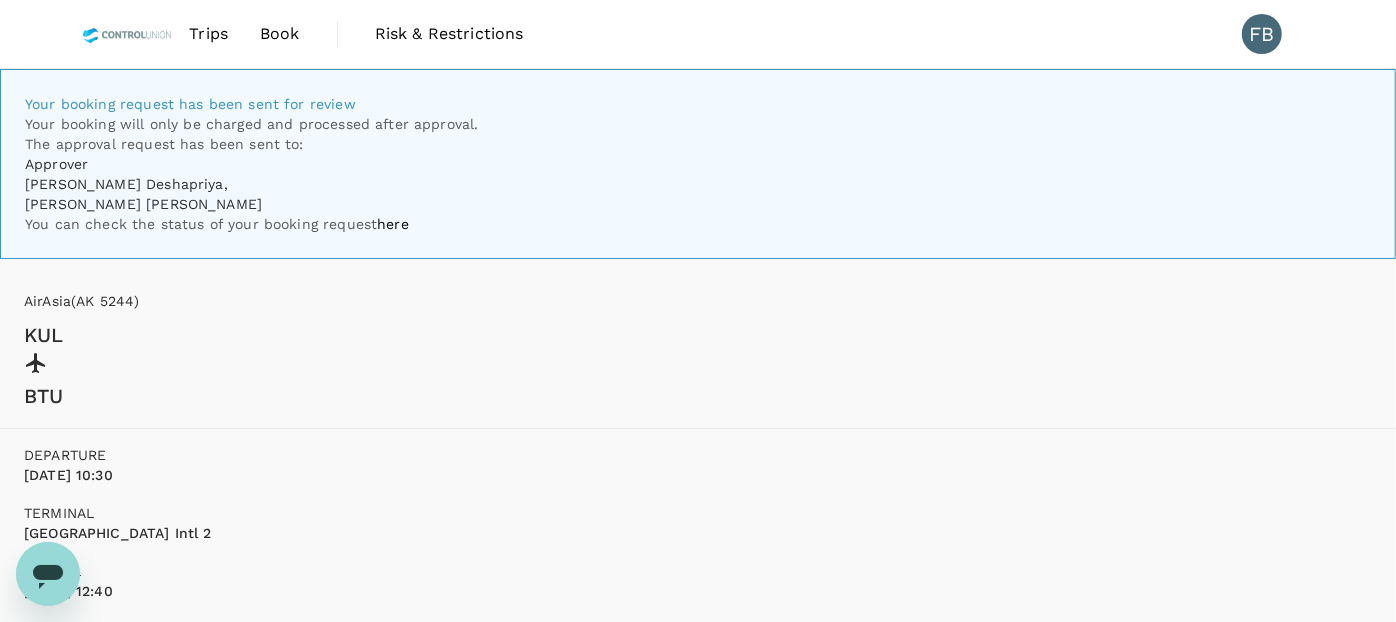drag, startPoint x: 91, startPoint y: 32, endPoint x: 111, endPoint y: 30, distance: 20.09975 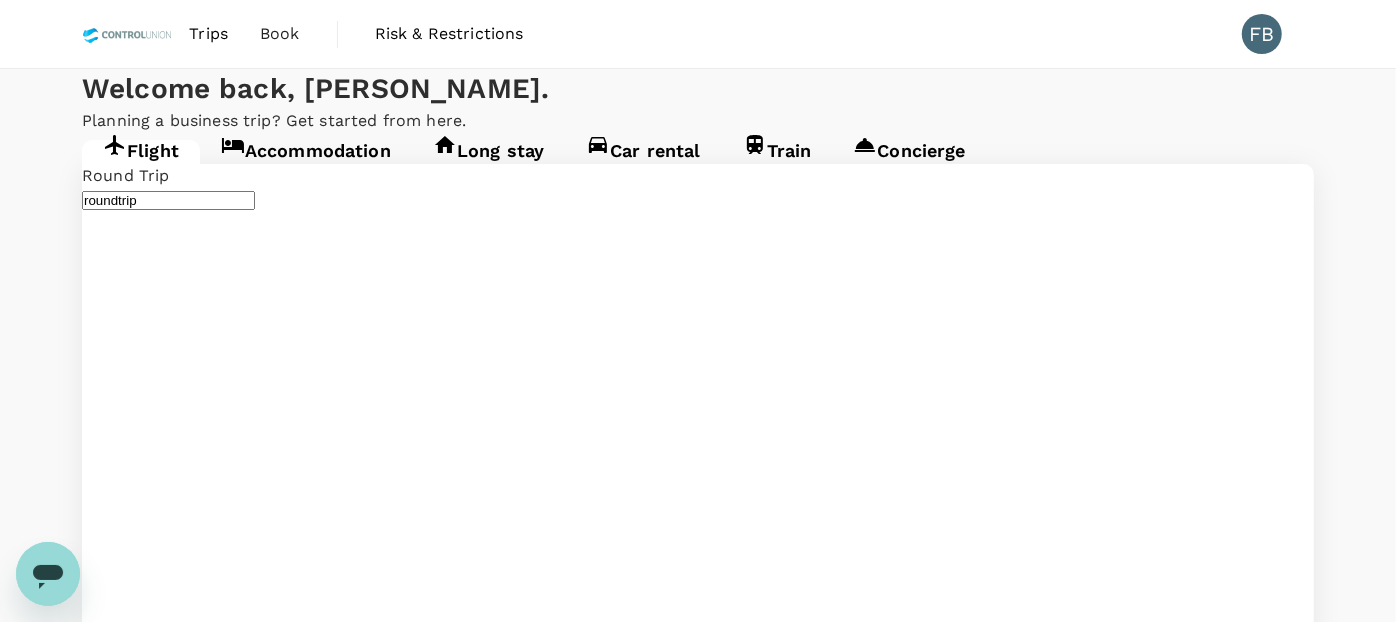 type on "Kuala Lumpur Intl ([GEOGRAPHIC_DATA])" 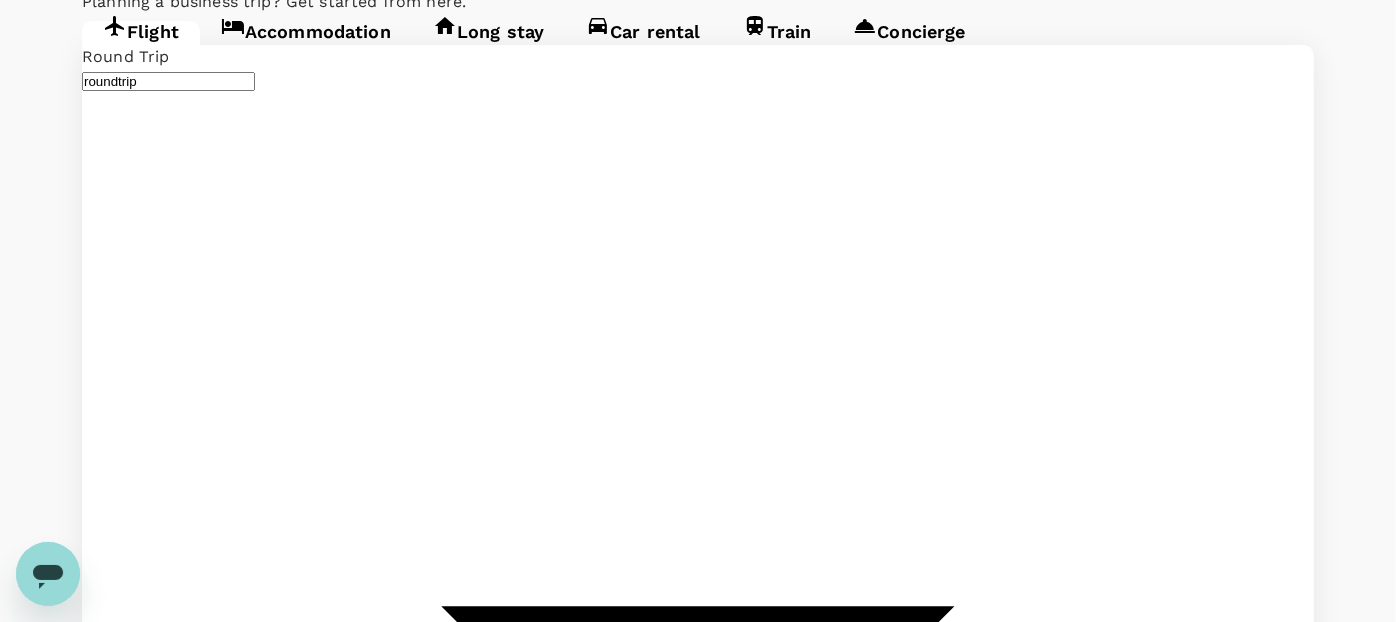 scroll, scrollTop: 0, scrollLeft: 0, axis: both 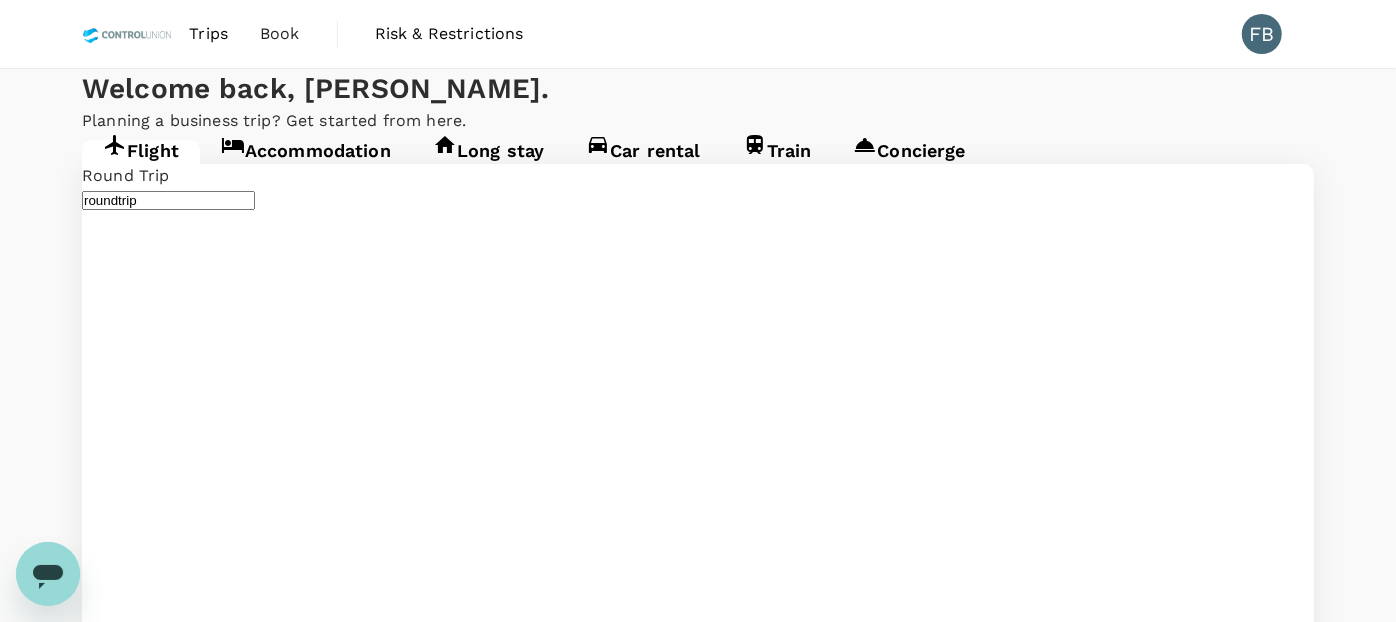 click on "Trips" at bounding box center [208, 34] 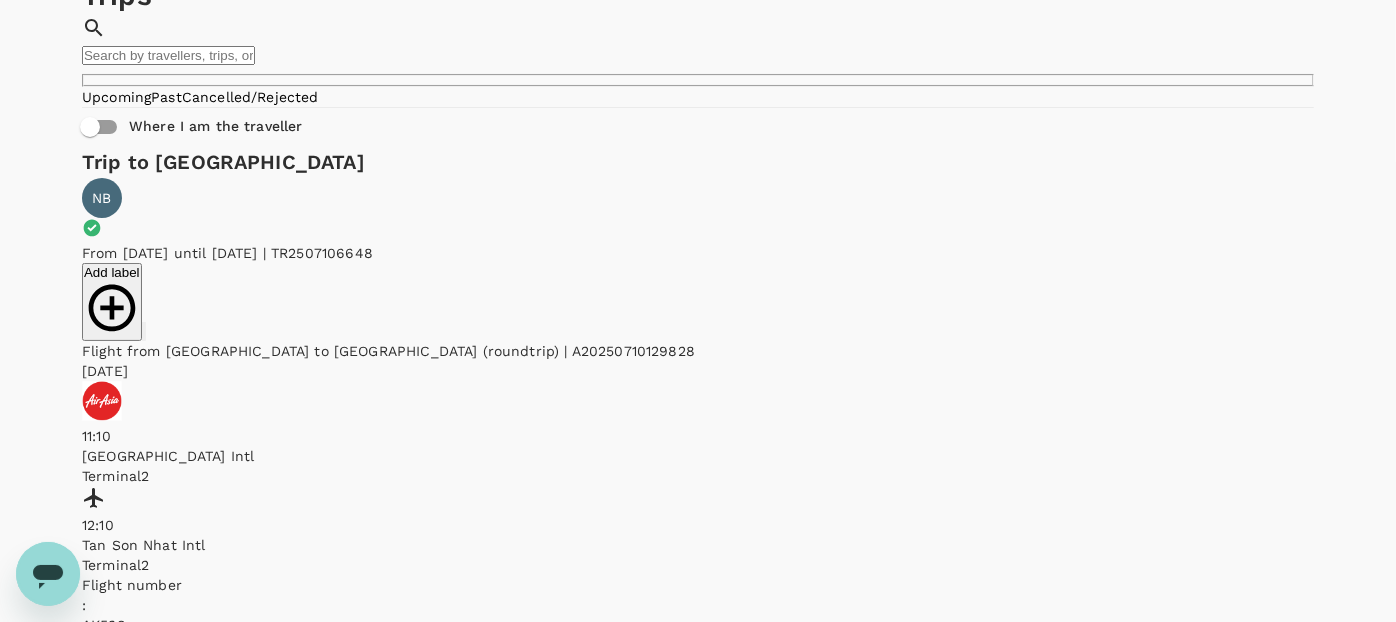 scroll, scrollTop: 0, scrollLeft: 0, axis: both 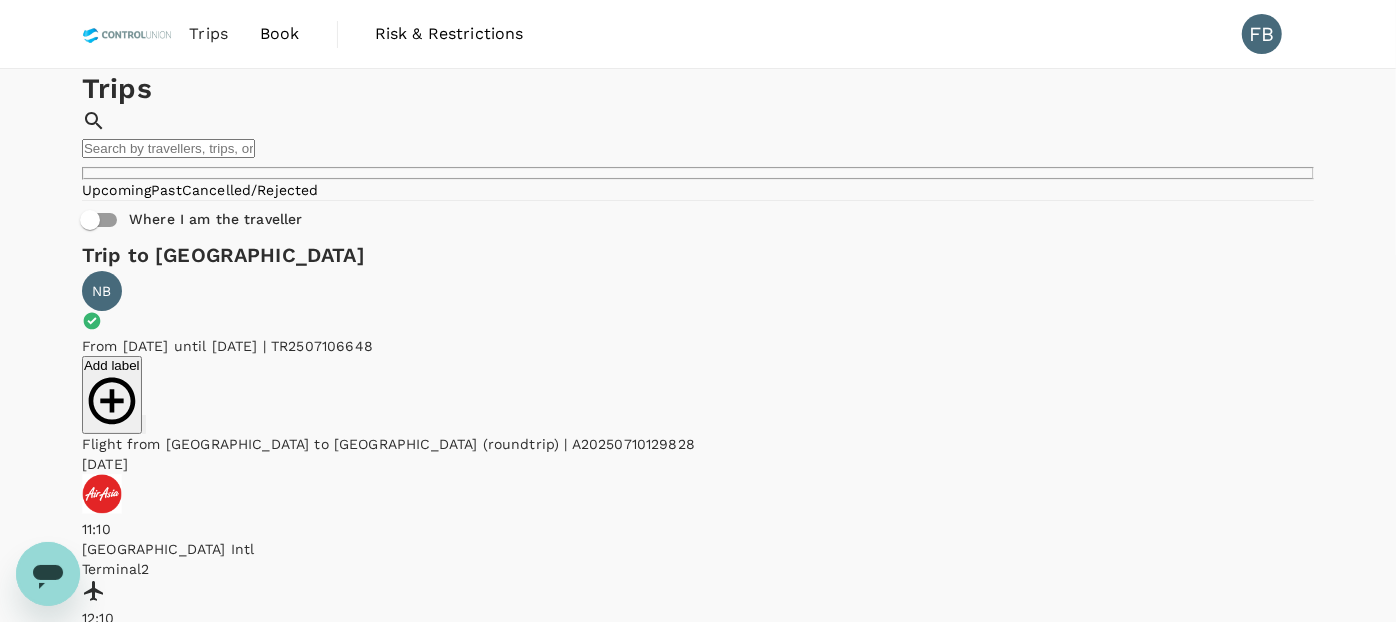 click on "Upcoming Past Cancelled/Rejected" at bounding box center (698, 190) 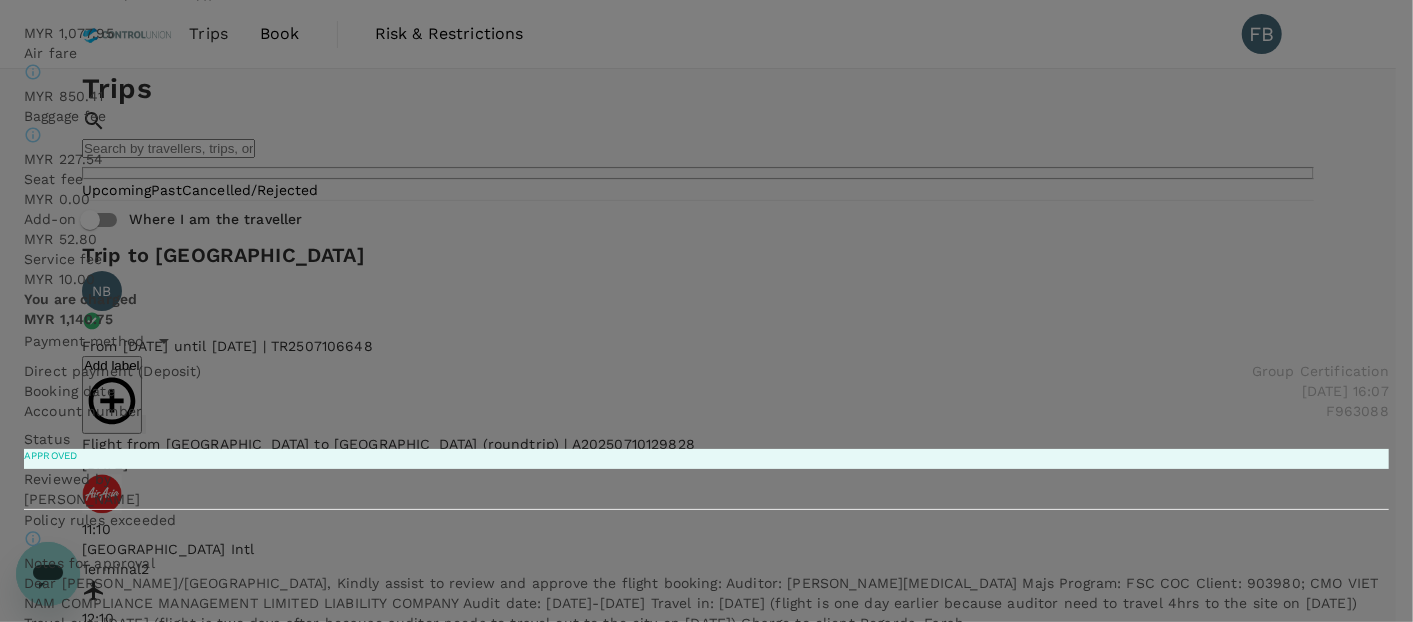 click 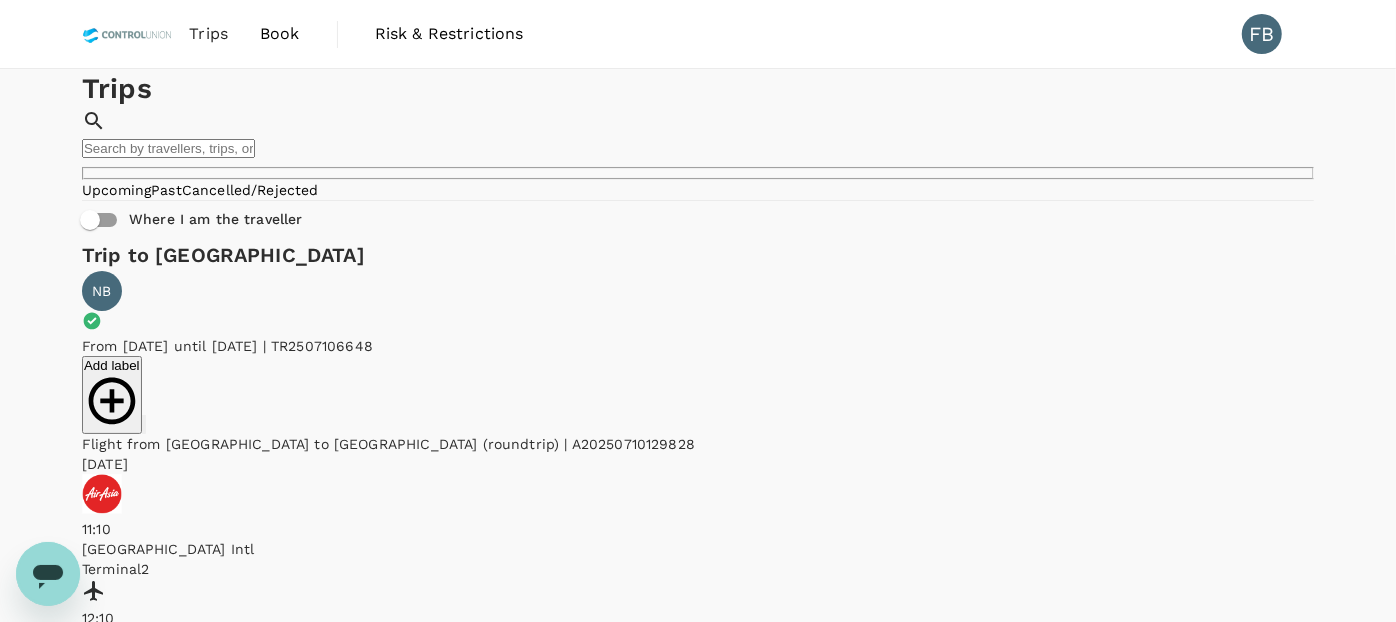 click on "Trips ​ ​" at bounding box center [698, 124] 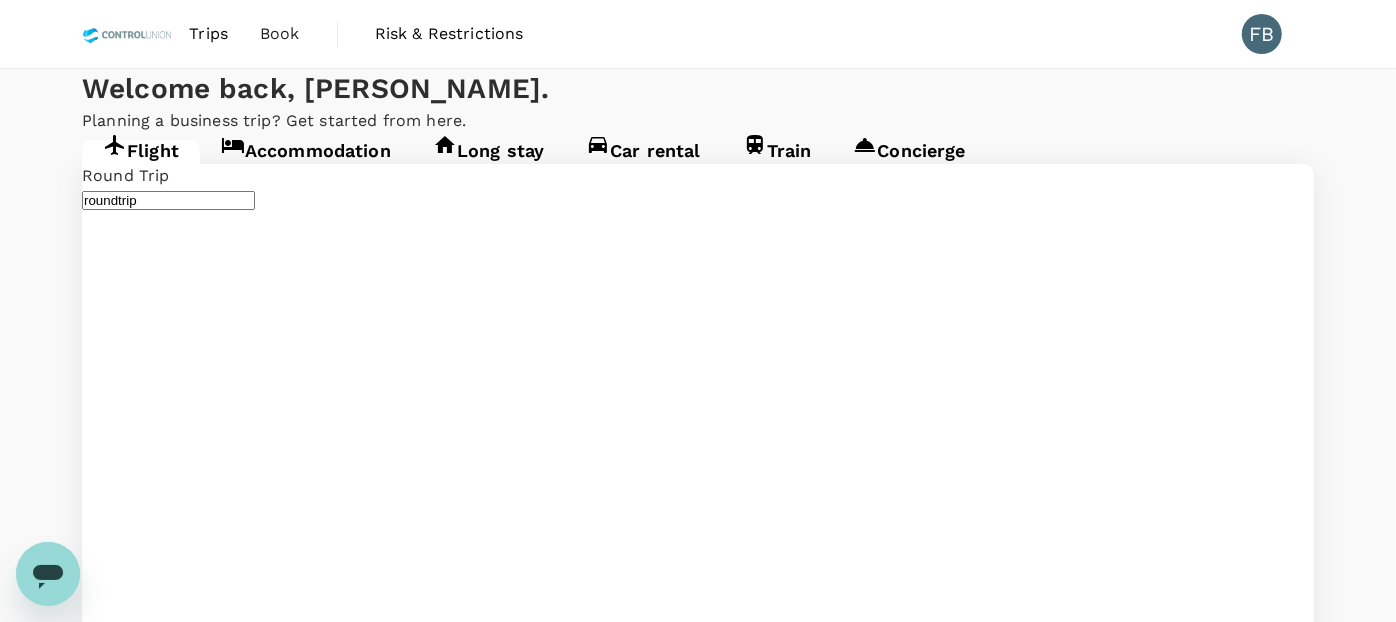 type 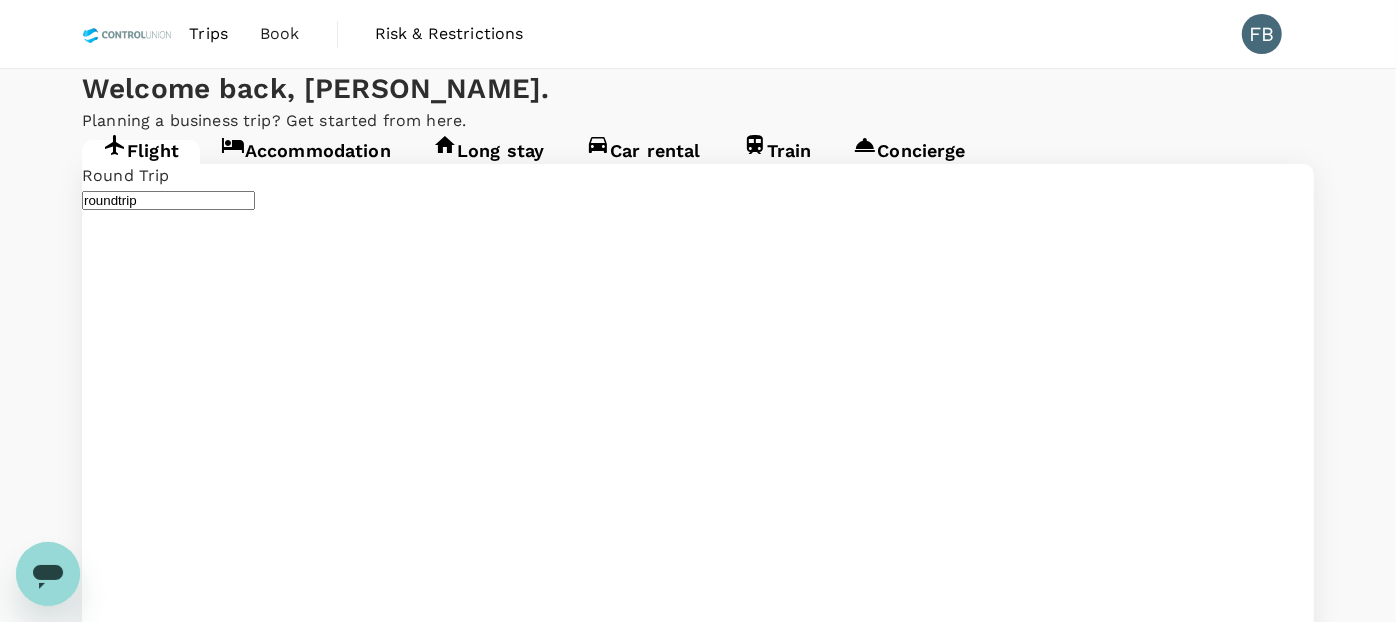 type on "Kuala Lumpur Intl ([GEOGRAPHIC_DATA])" 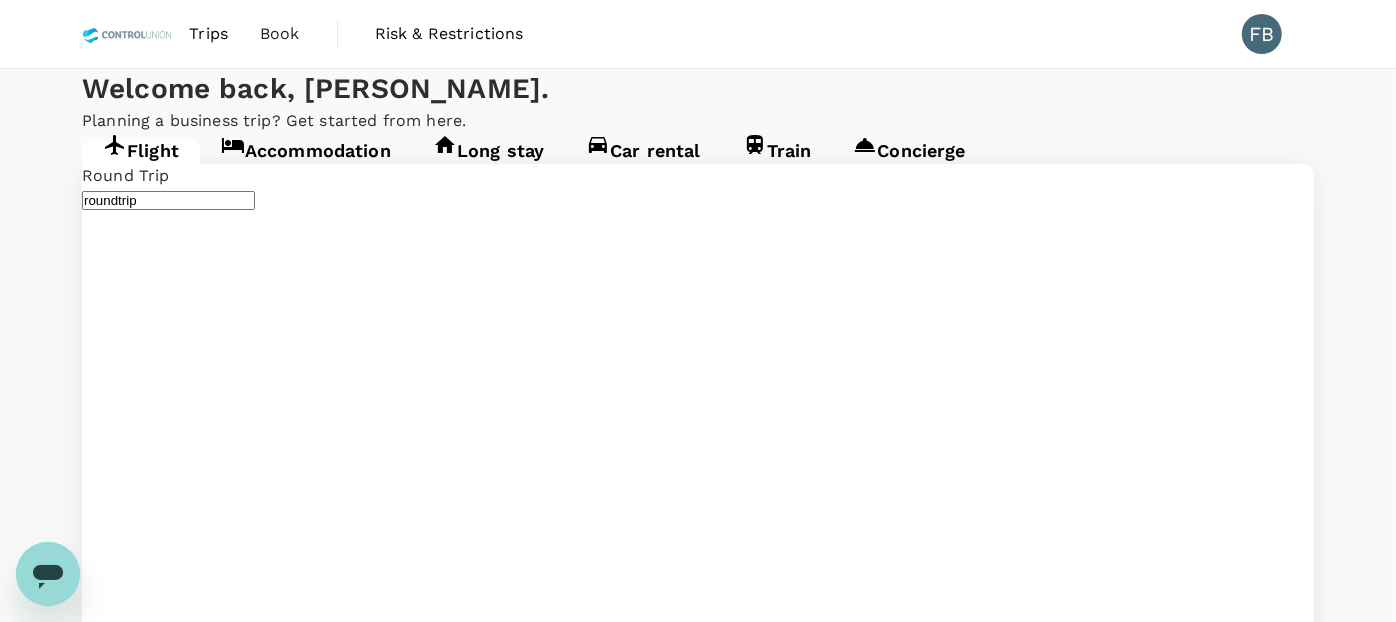 type 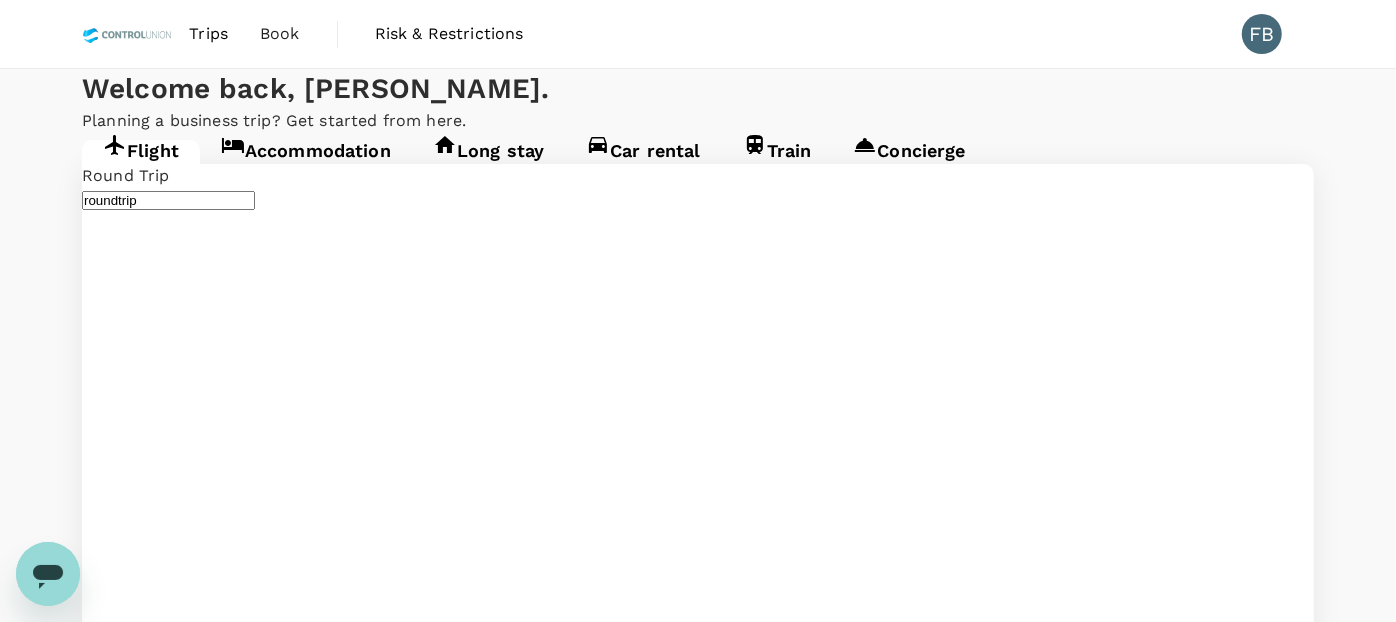 type on "Kuala Lumpur Intl ([GEOGRAPHIC_DATA])" 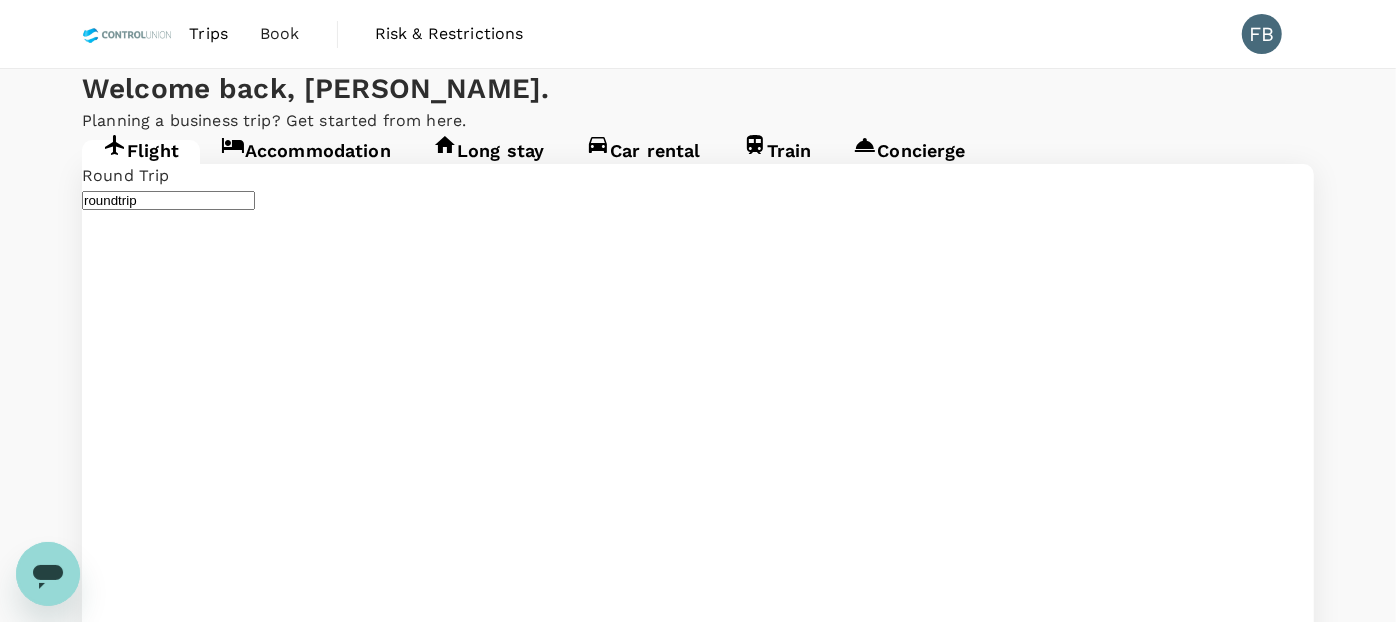 click on "Bintulu, [GEOGRAPHIC_DATA] (any)" at bounding box center [810, 2968] 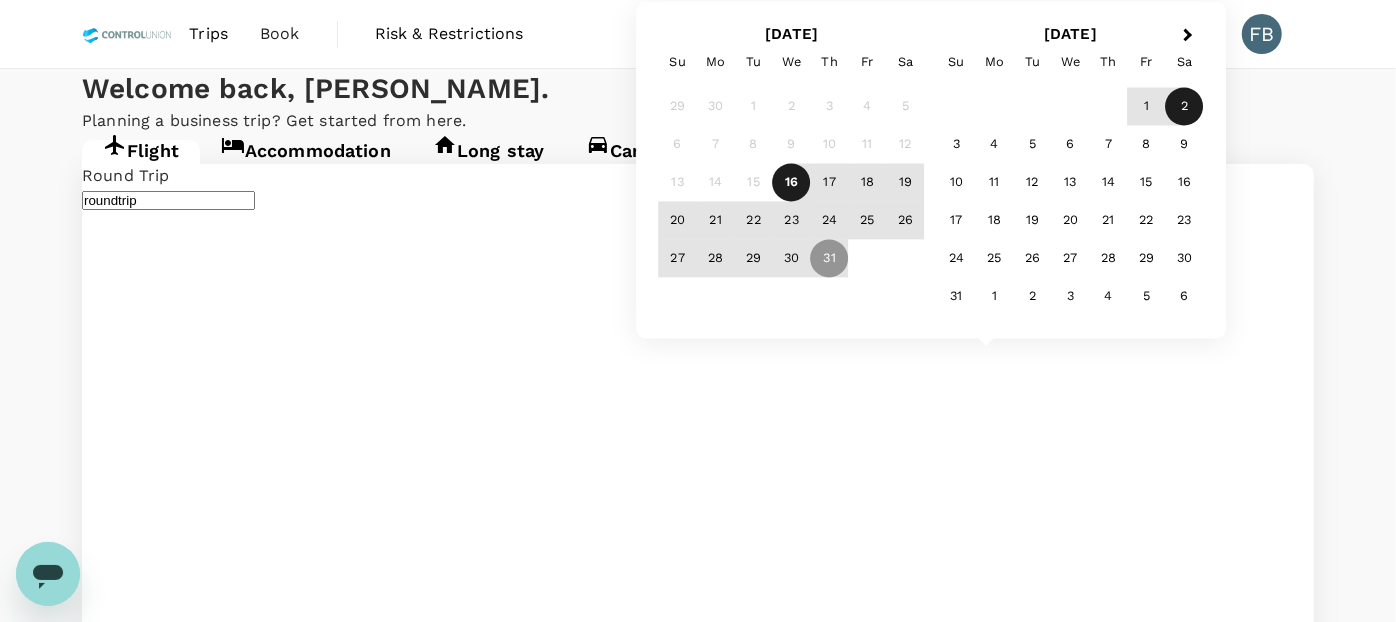 type on "[PERSON_NAME] (SRG)" 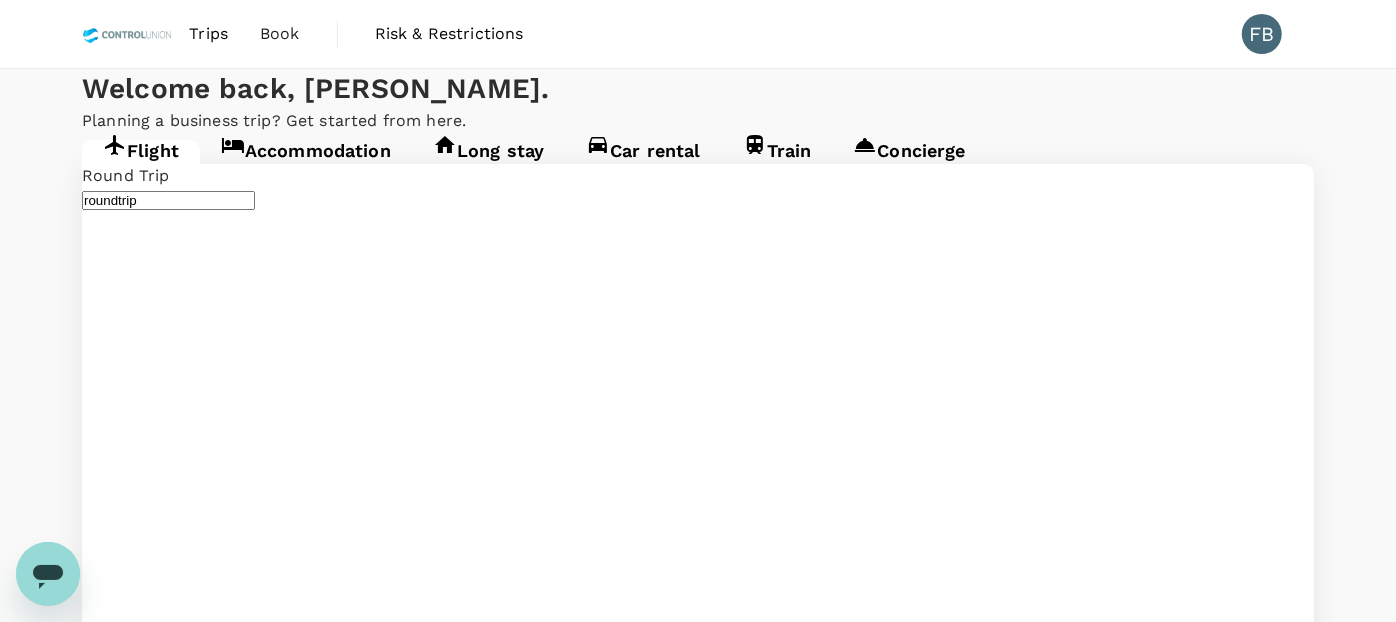 click on "Round Trip roundtrip Economy economy Frequent flyer programme [GEOGRAPHIC_DATA] Intl ([GEOGRAPHIC_DATA]) [PERSON_NAME] Intl (SRG) [DATE] Aug Advanced search Travellers   AB [PERSON_NAME] Find flights Your recent search Flight to [GEOGRAPHIC_DATA] [GEOGRAPHIC_DATA] - SRG [DATE] - [DATE] · 1 Traveller Flight to [GEOGRAPHIC_DATA] BKI - SRG [DATE] - [DATE] · 1 Traveller Flight to [GEOGRAPHIC_DATA] BKI - SGN [DATE] - [DATE] · 2 Travellers" at bounding box center (698, 4340) 